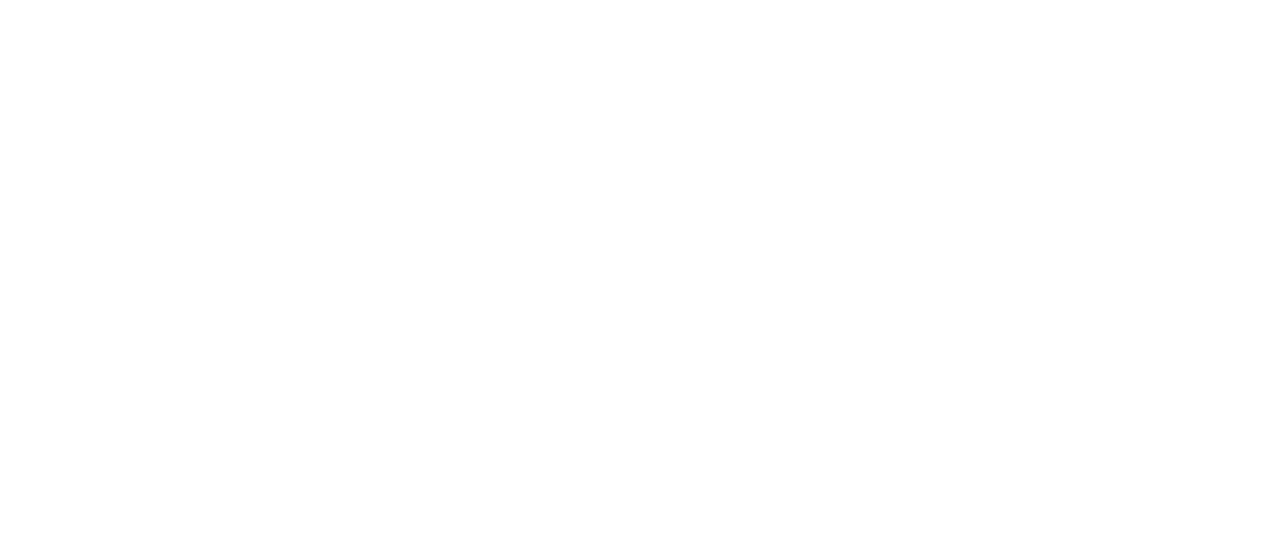 scroll, scrollTop: 0, scrollLeft: 0, axis: both 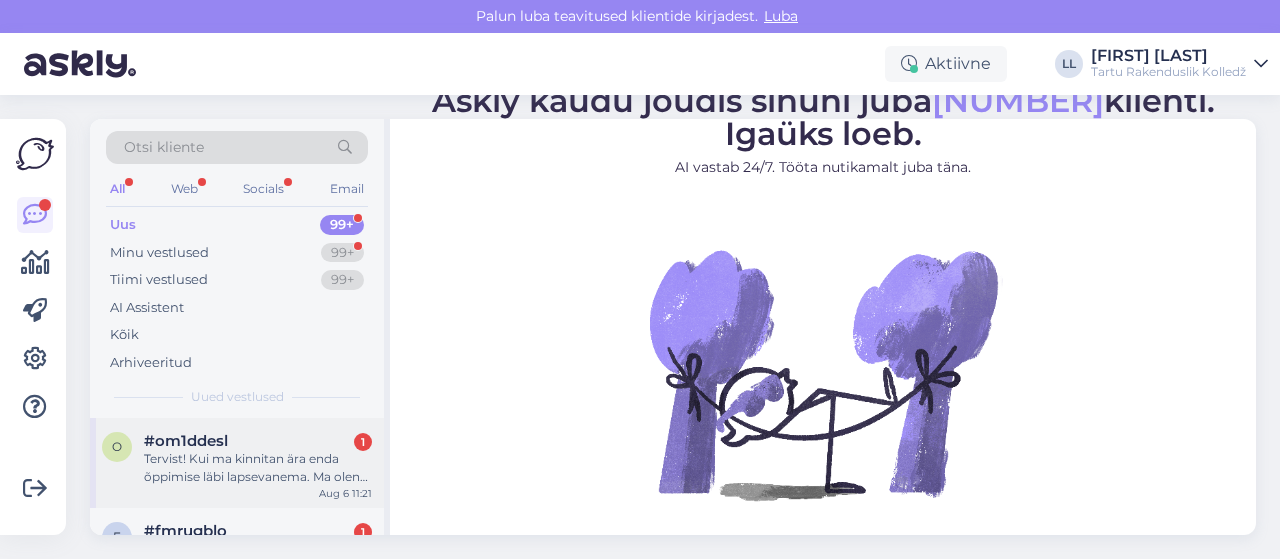 click on "Tervist!
Kui ma kinnitan ära enda õppimise läbi lapsevanema. Ma olen kandideeritud kahele kohale, siis kas mul on võimalik vastu võtta ka teise eriala kutse?
Samuti nagu ma aru saan siis 8. augustil hakkab täiendav vastuvõtt vabadele kohtadele, kas see käib neile kes tulevad põhikoolist või rakendub see kandidaatidele keskhariduse baasil?
Tuhat tänu ette!" at bounding box center [258, 468] 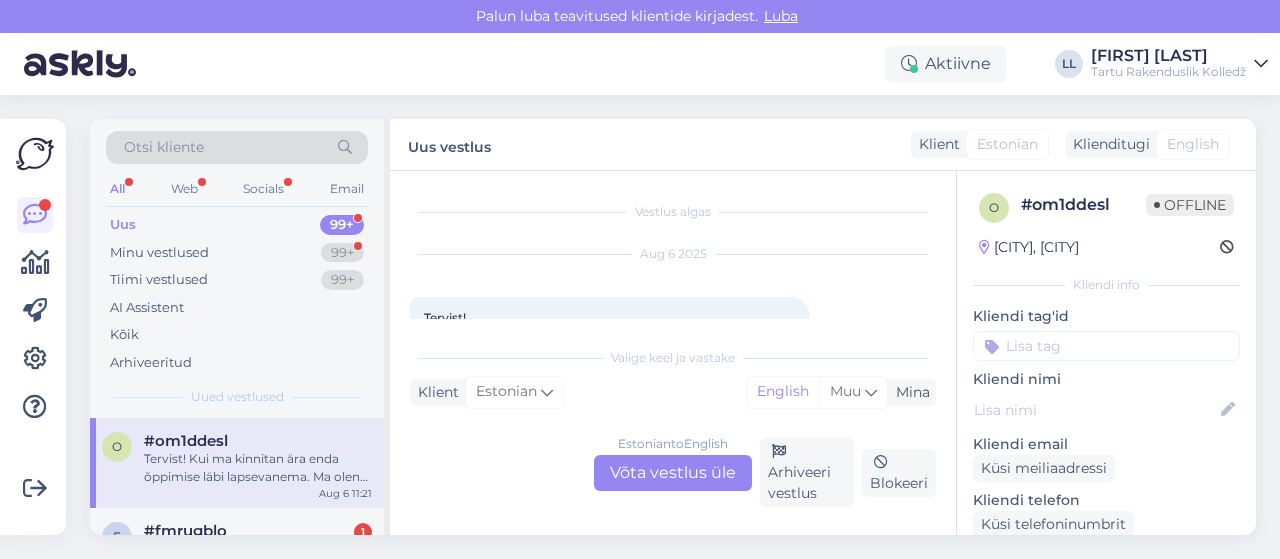 scroll, scrollTop: 776, scrollLeft: 0, axis: vertical 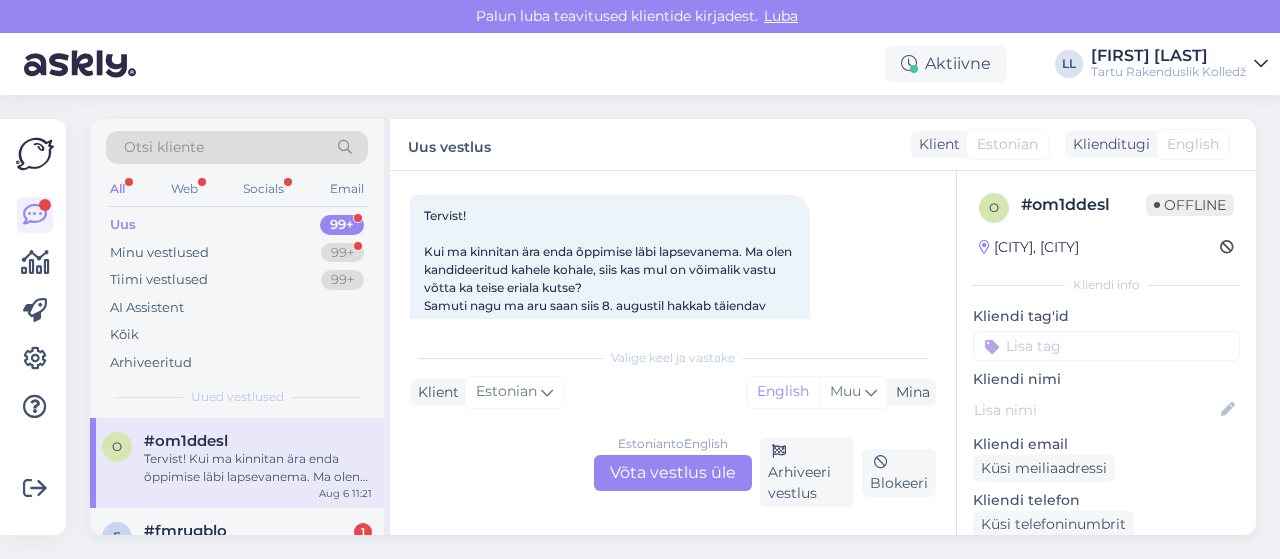 click on "[LANGUAGE] to [LANGUAGE] Take over the conversation" at bounding box center (673, 473) 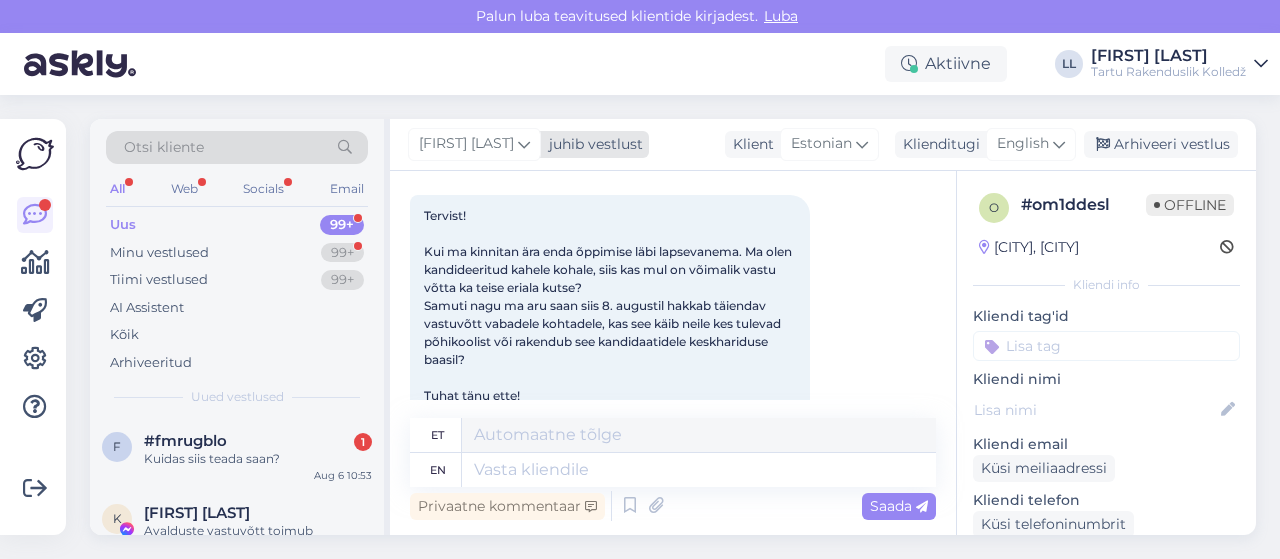 click on "[FIRST] [LAST]" at bounding box center (466, 144) 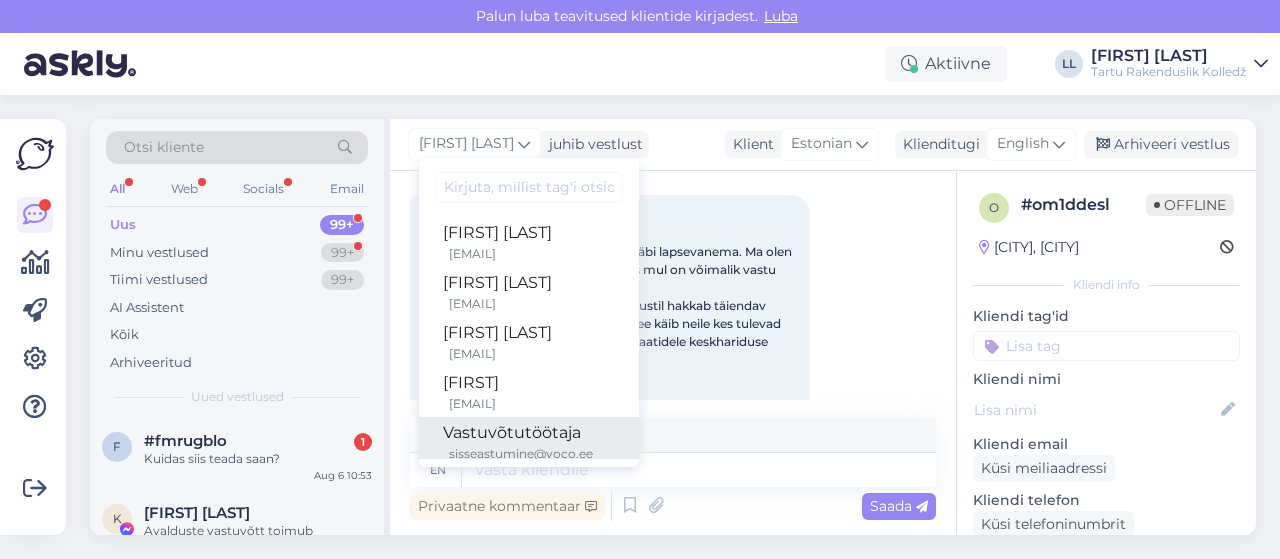 click on "Vastuvõtutöötaja" at bounding box center (529, 433) 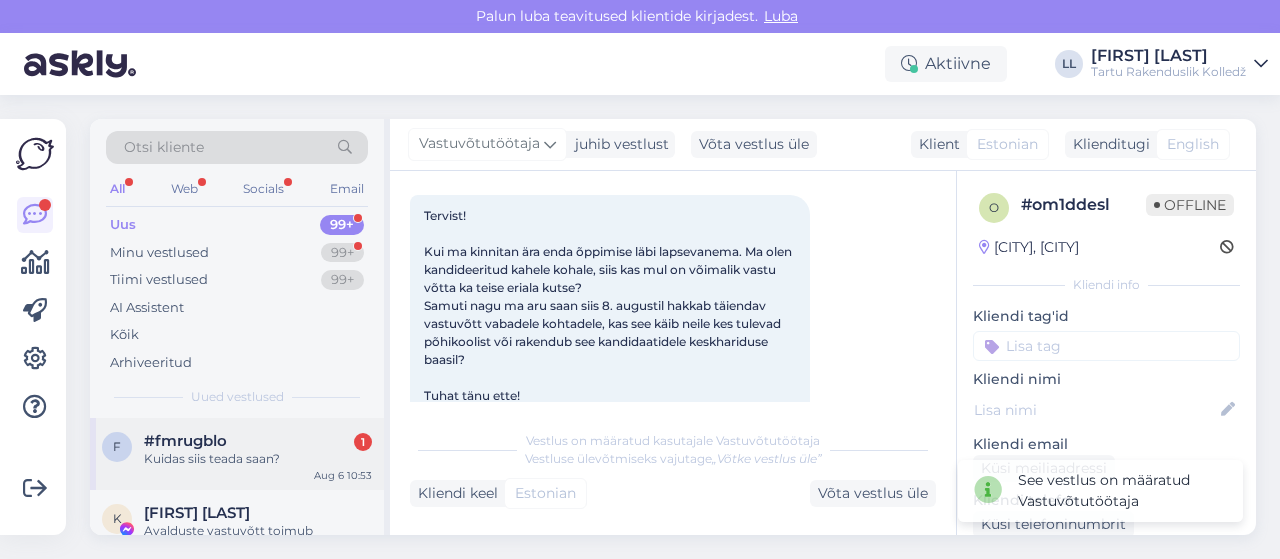 click on "Kuidas siis teada saan?" at bounding box center [258, 459] 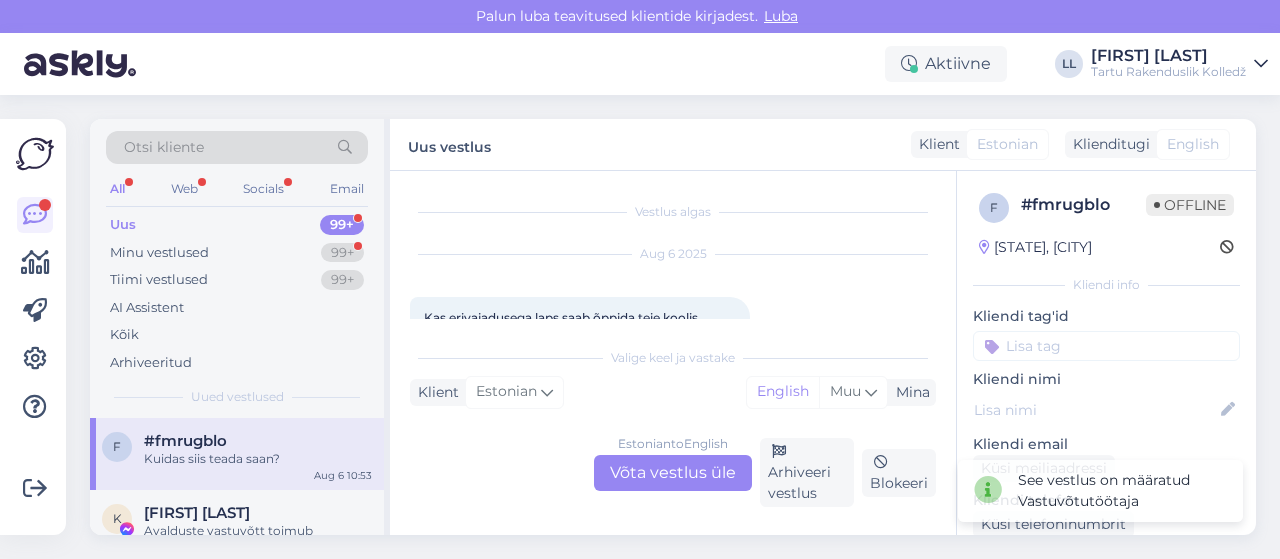 scroll, scrollTop: 353, scrollLeft: 0, axis: vertical 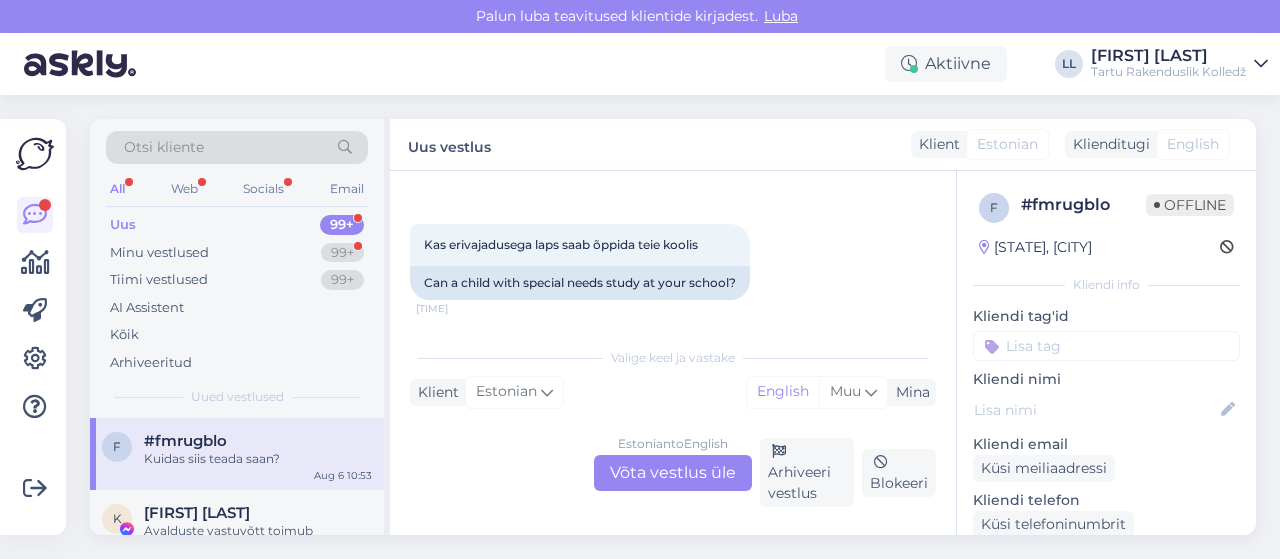click on "[LANGUAGE] to [LANGUAGE] Take over the conversation" at bounding box center (673, 473) 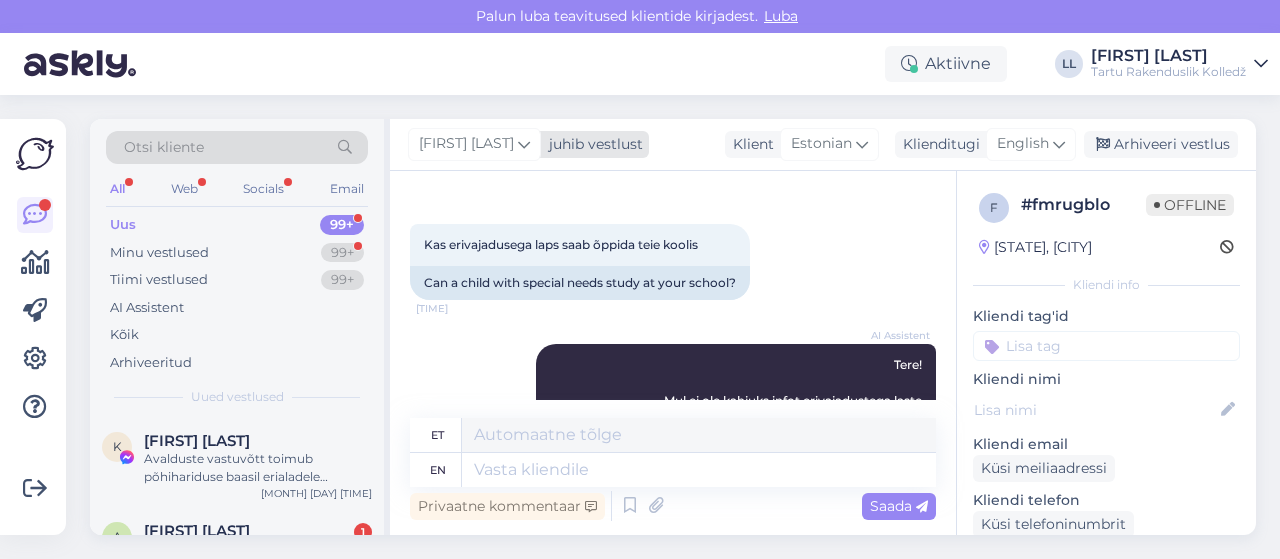 click on "[FIRST] [LAST]" at bounding box center [474, 144] 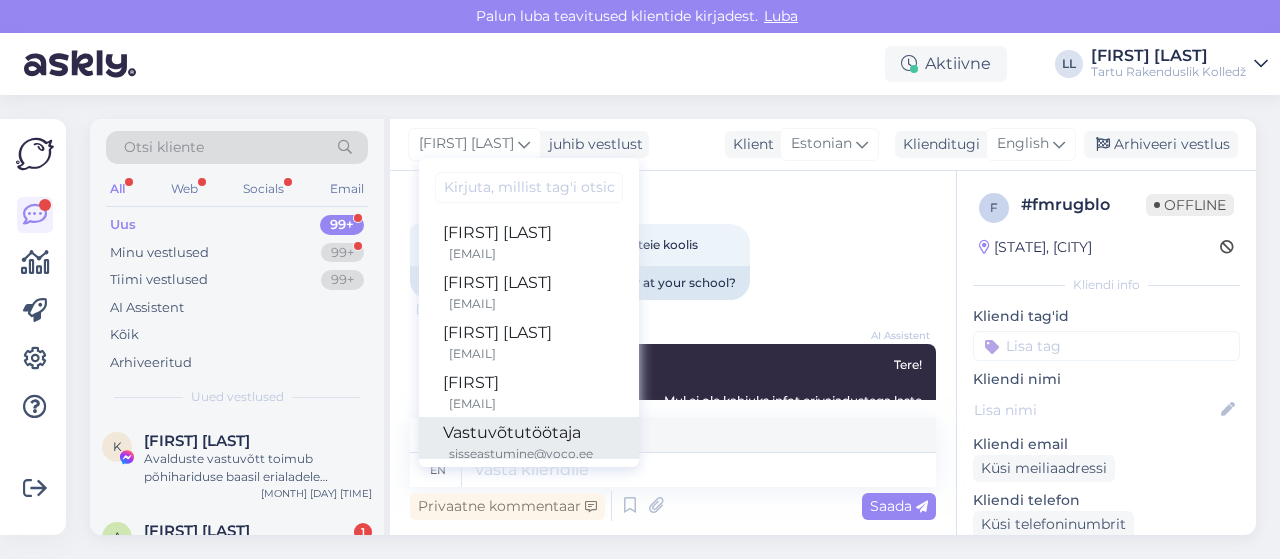 click on "Vastuvõtutöötaja" at bounding box center (529, 433) 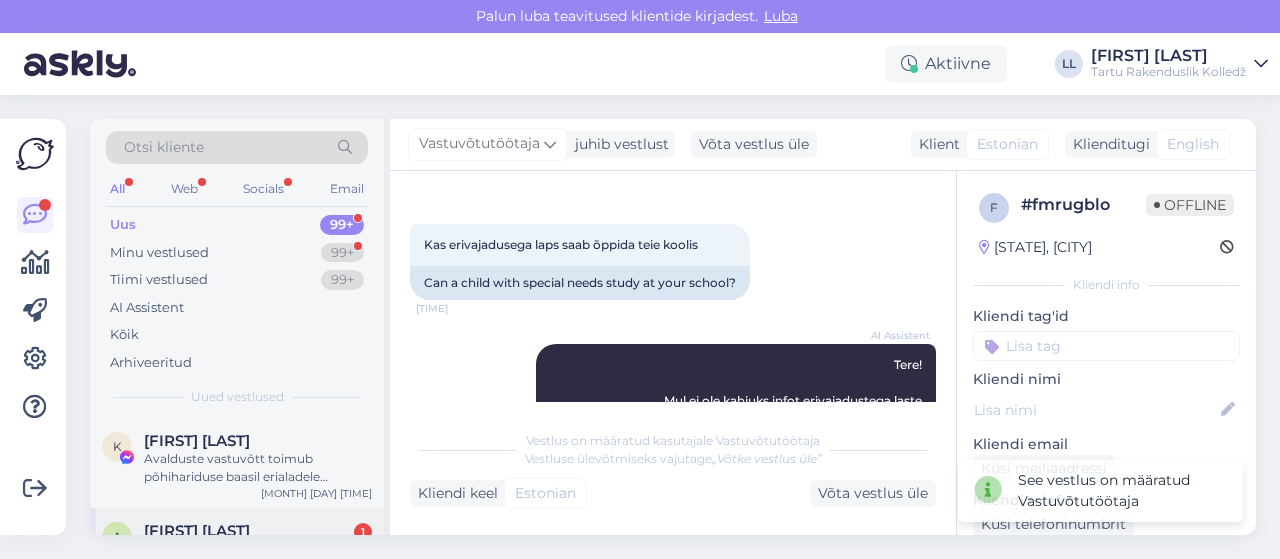 click on "[FIRST] [LAST] [MONTH] [DAY] [TIME]" at bounding box center (237, 544) 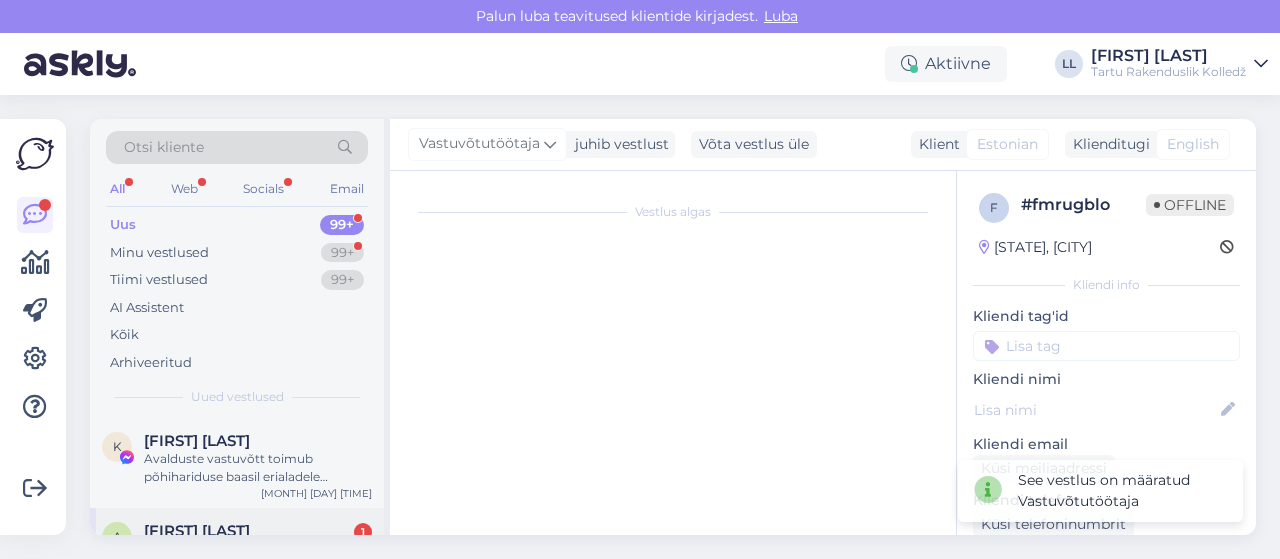 scroll, scrollTop: 42, scrollLeft: 0, axis: vertical 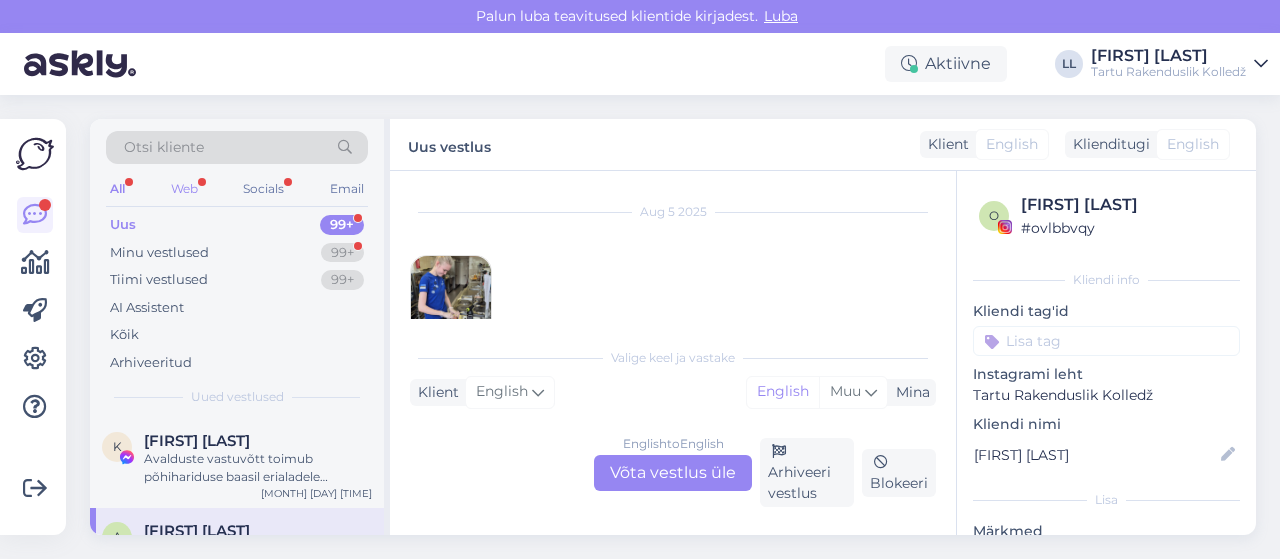 click on "Web" at bounding box center [184, 189] 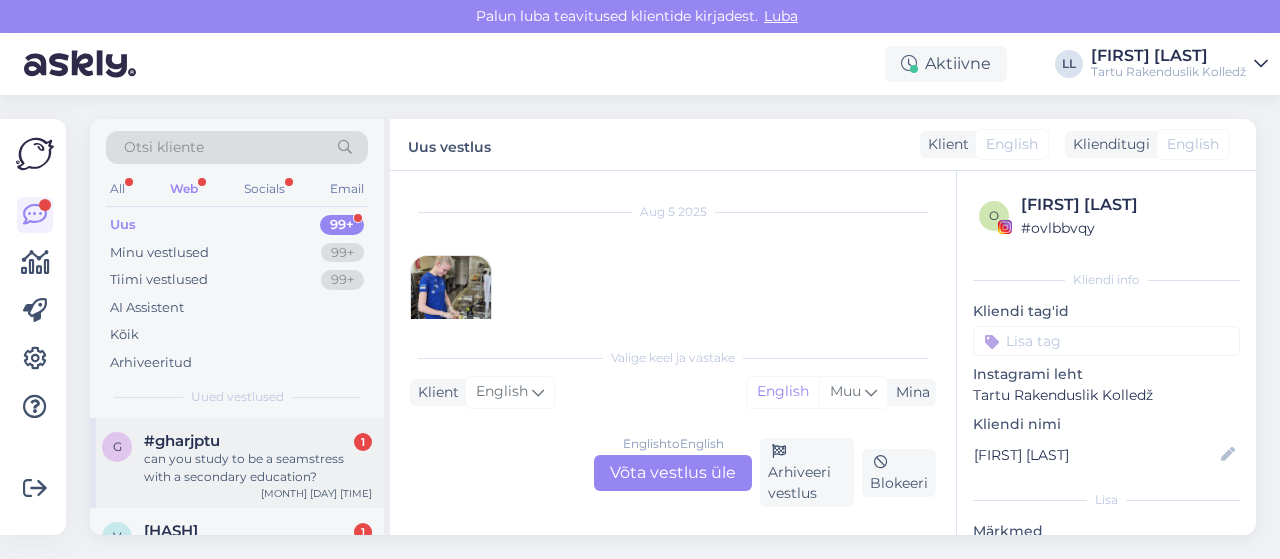 click on "can you study to be a seamstress with a secondary education?" at bounding box center (258, 468) 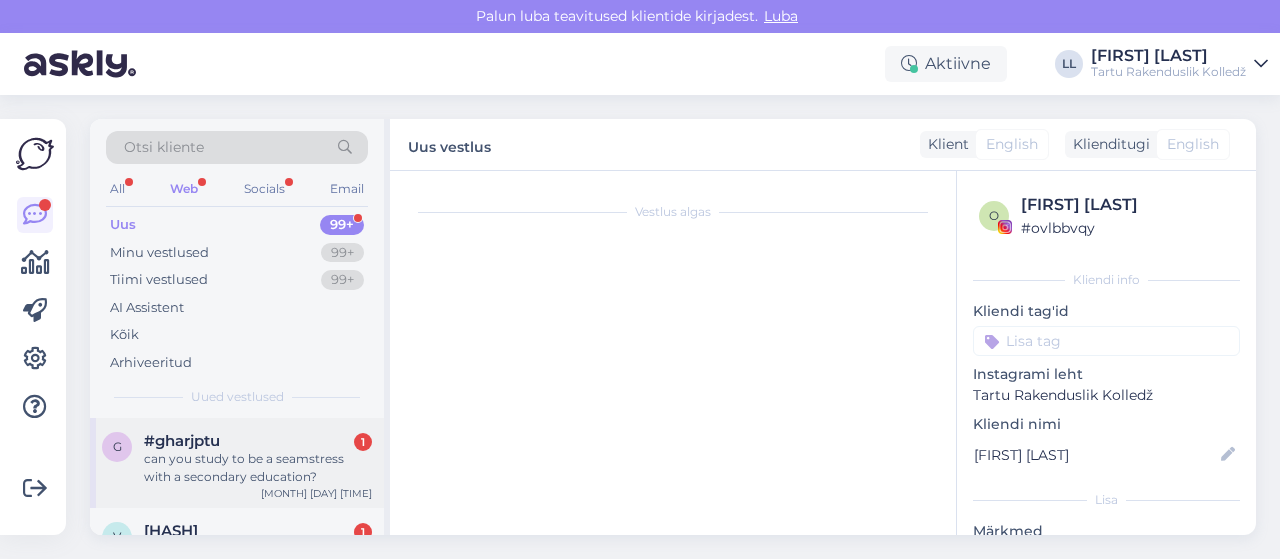 scroll, scrollTop: 290, scrollLeft: 0, axis: vertical 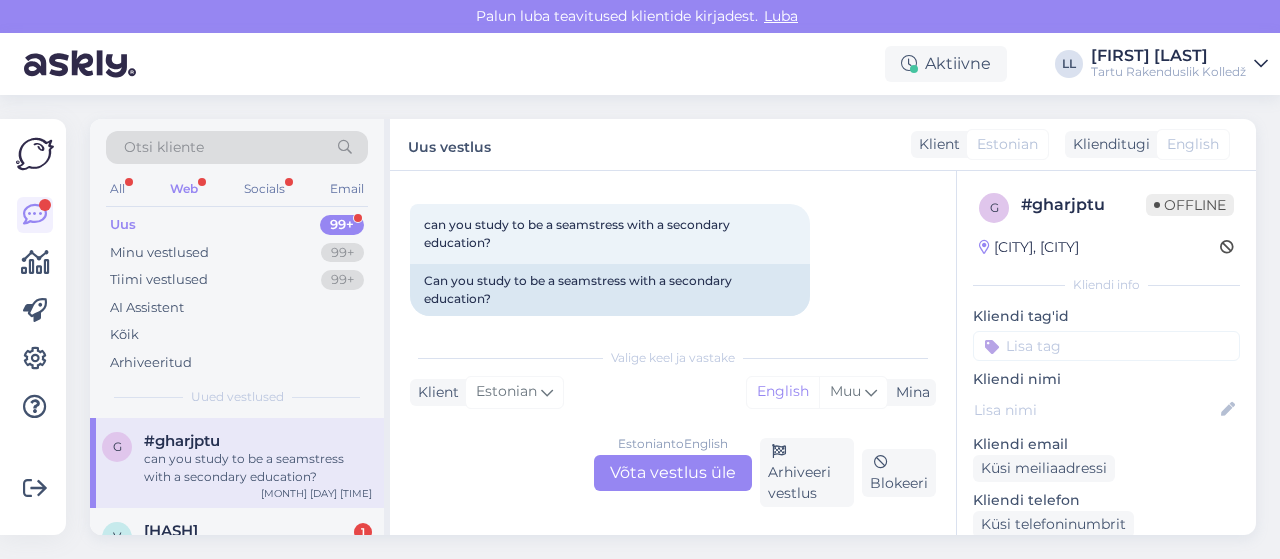 click on "[LANGUAGE] to [LANGUAGE] Take over the conversation" at bounding box center (673, 473) 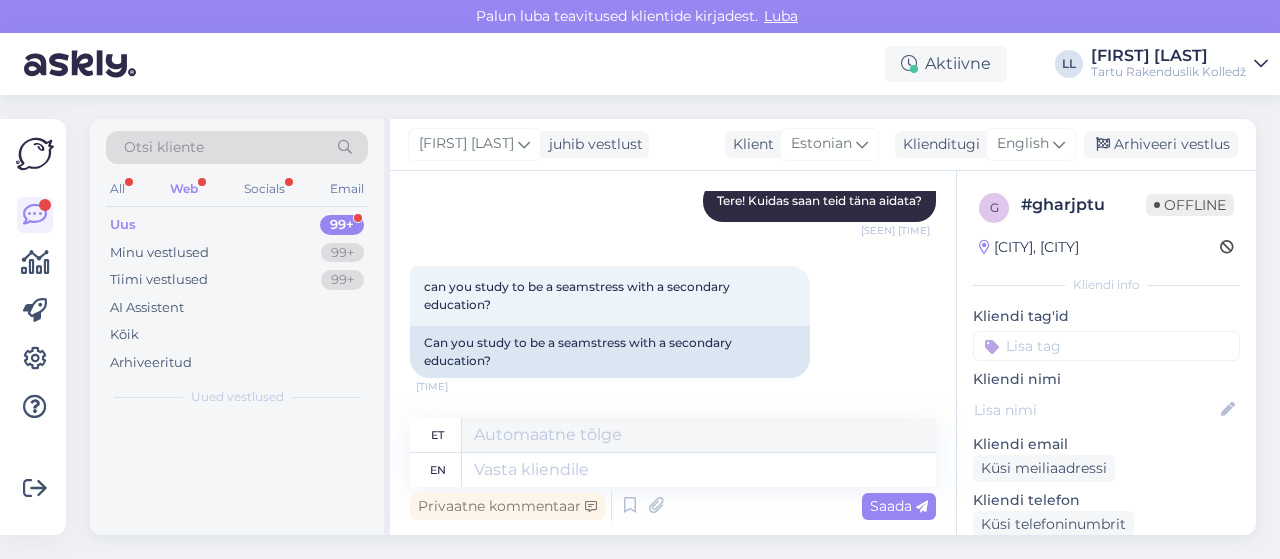 scroll, scrollTop: 218, scrollLeft: 0, axis: vertical 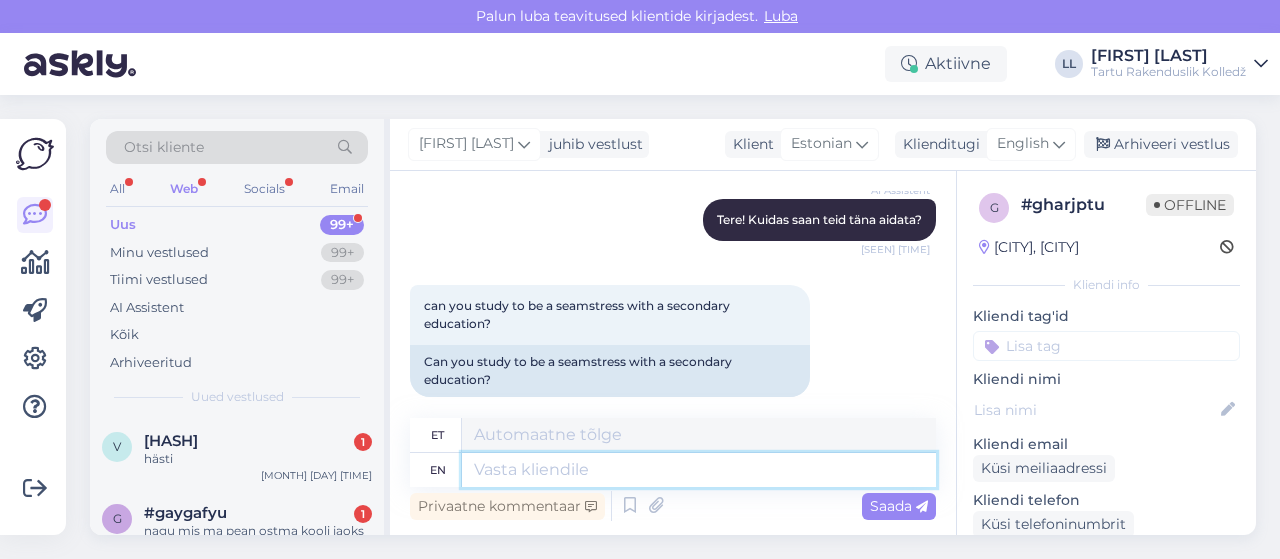 click at bounding box center [699, 470] 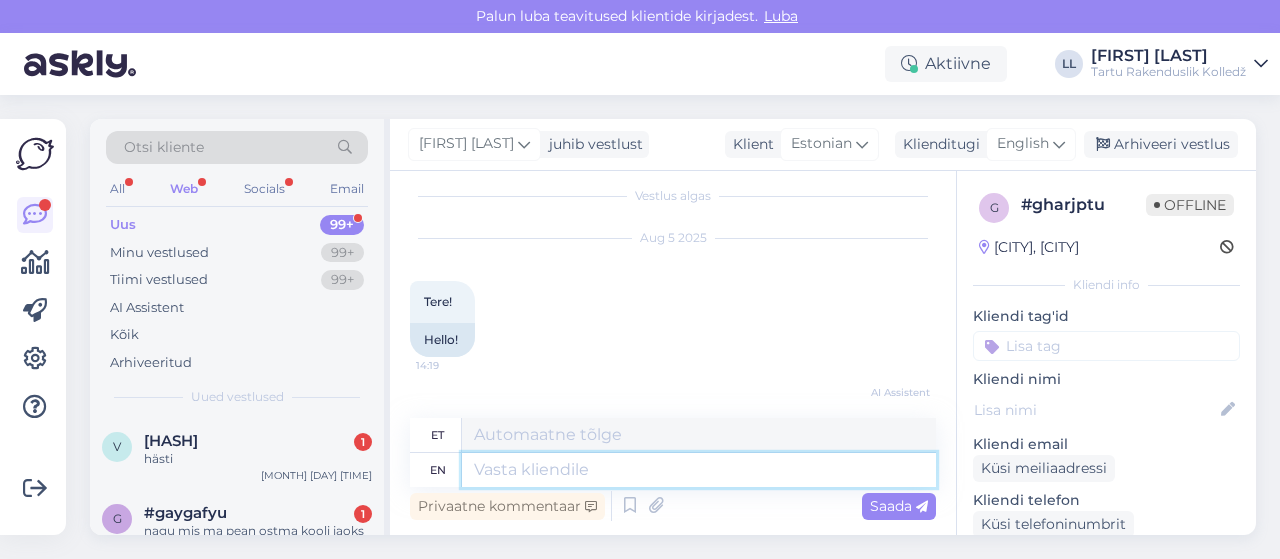 scroll, scrollTop: 0, scrollLeft: 0, axis: both 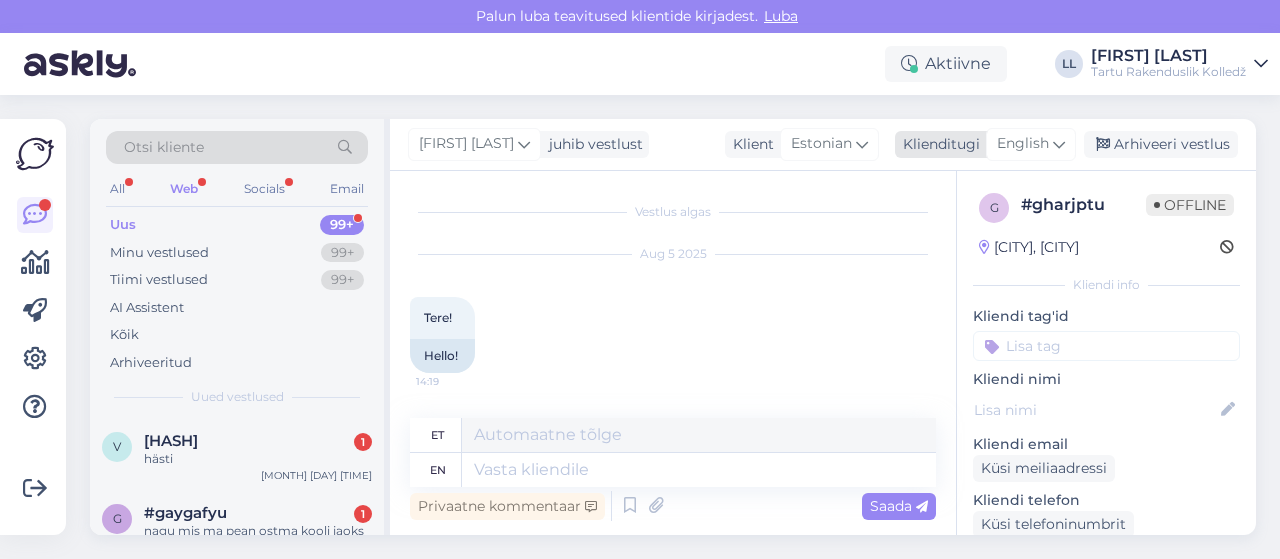 click at bounding box center (1059, 144) 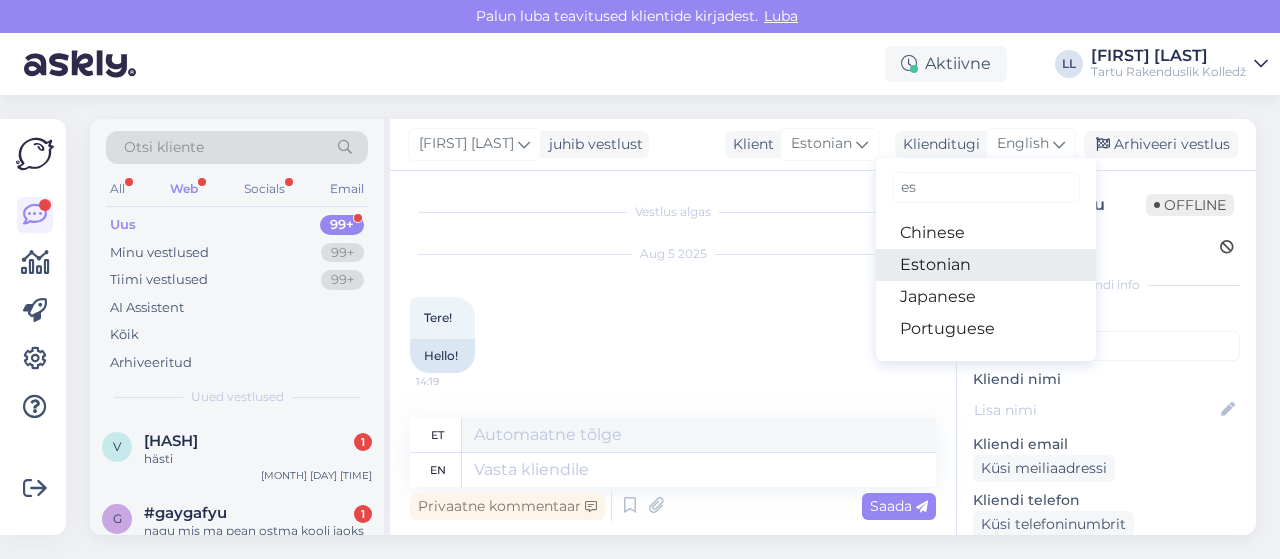 type on "es" 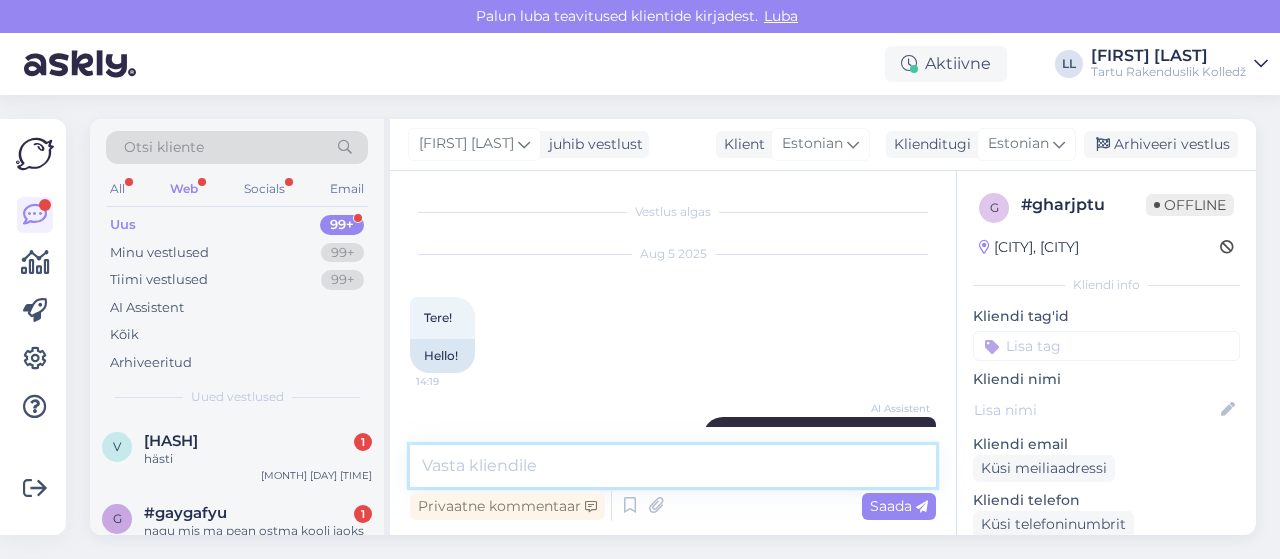 click at bounding box center (673, 466) 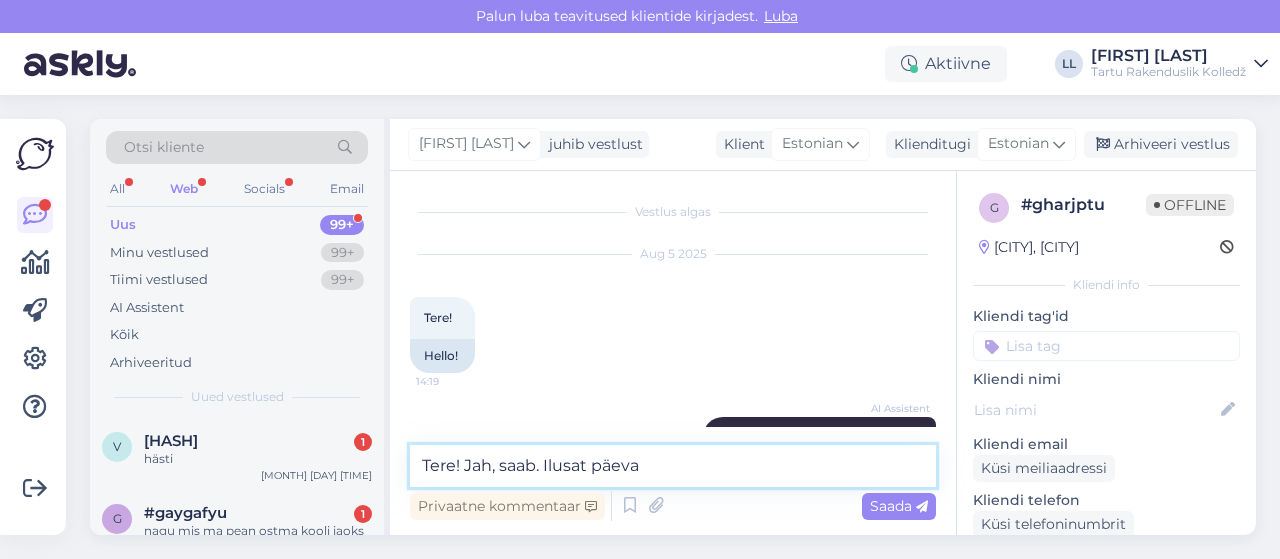 type on "Tere! Jah, saab. Ilusat päeva!" 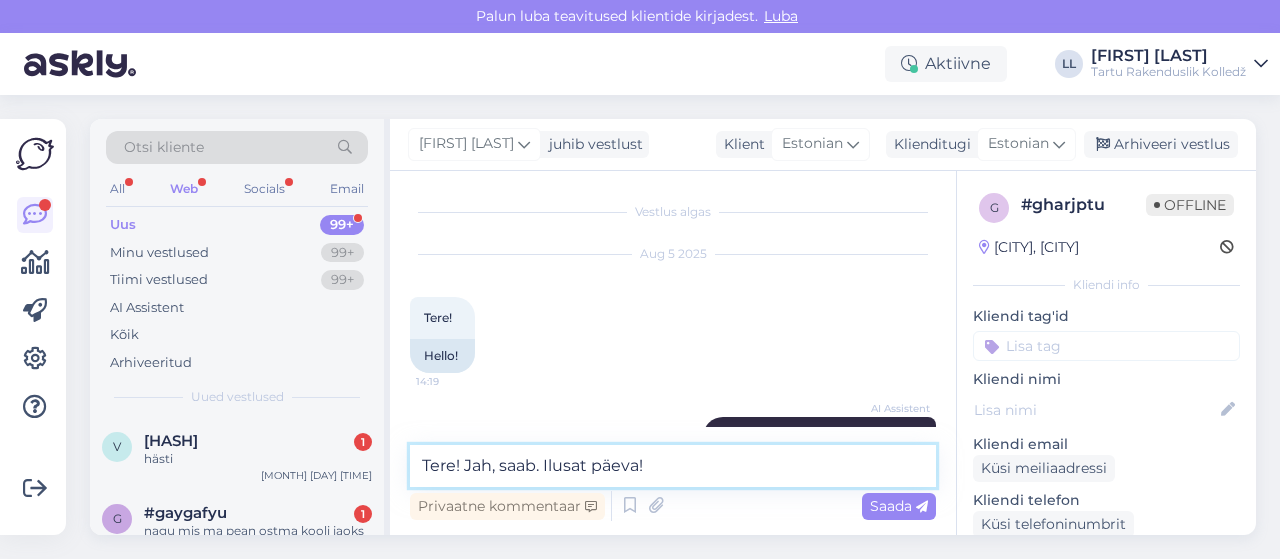 type 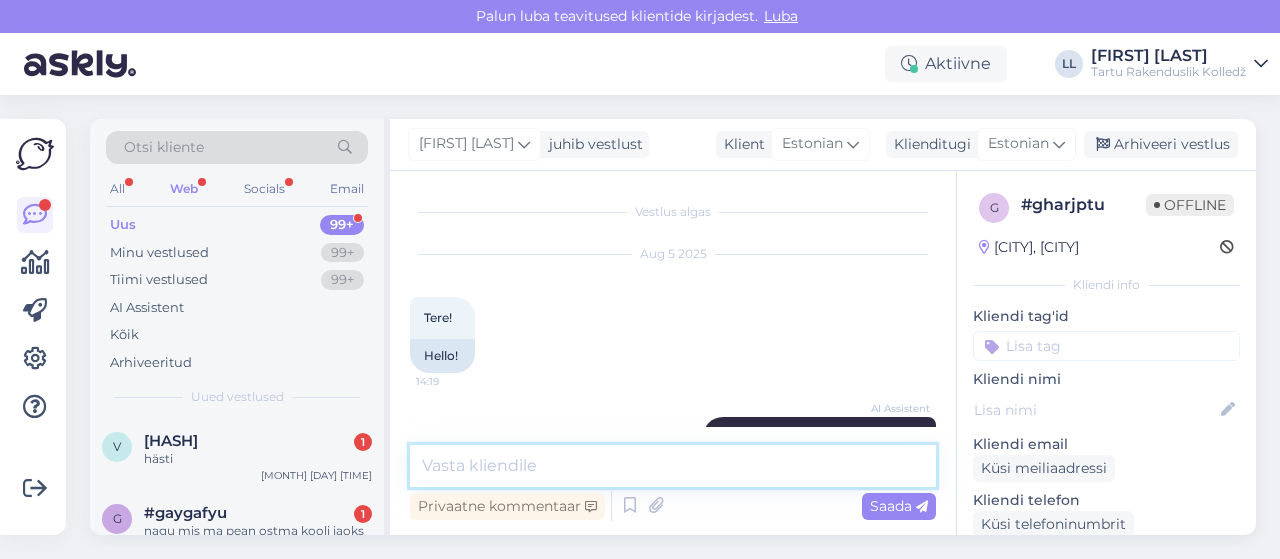 scroll, scrollTop: 319, scrollLeft: 0, axis: vertical 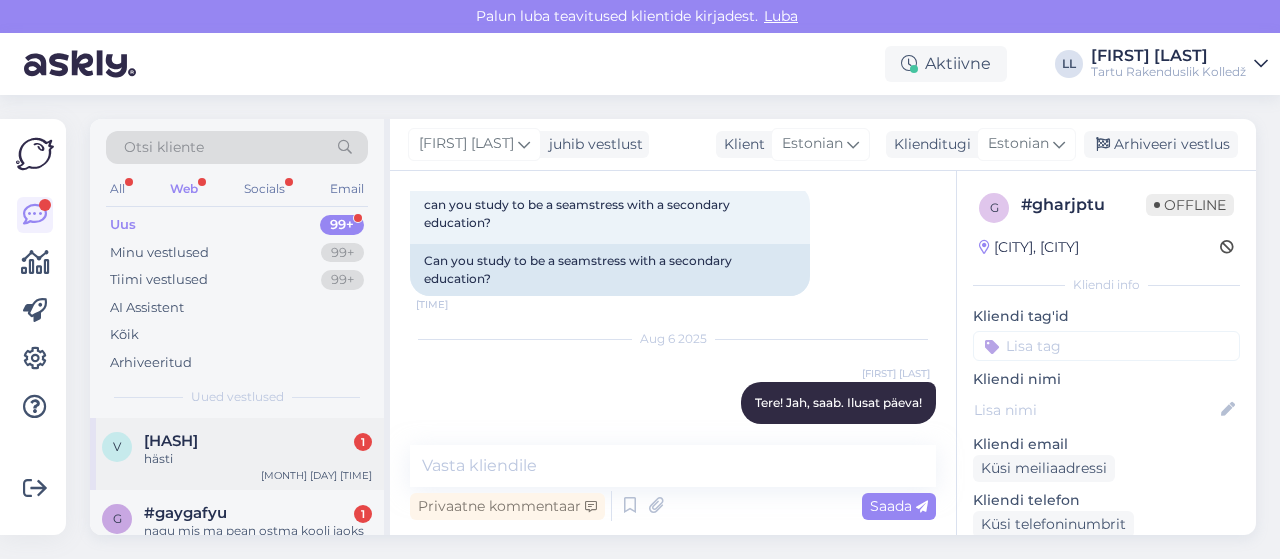 click on "hästi" at bounding box center (258, 459) 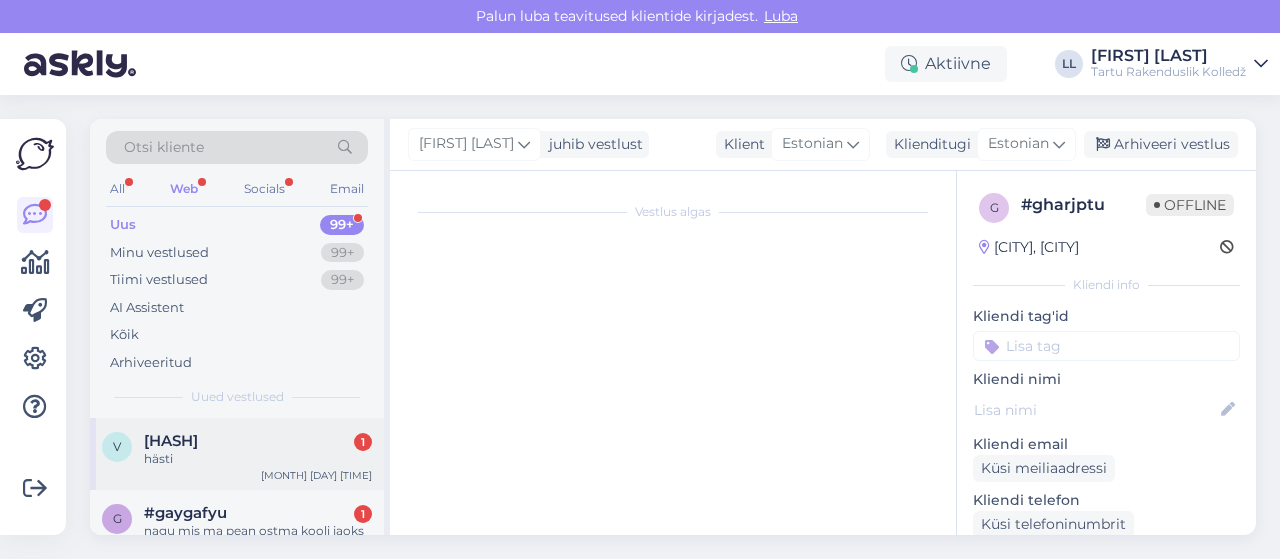 scroll, scrollTop: 405, scrollLeft: 0, axis: vertical 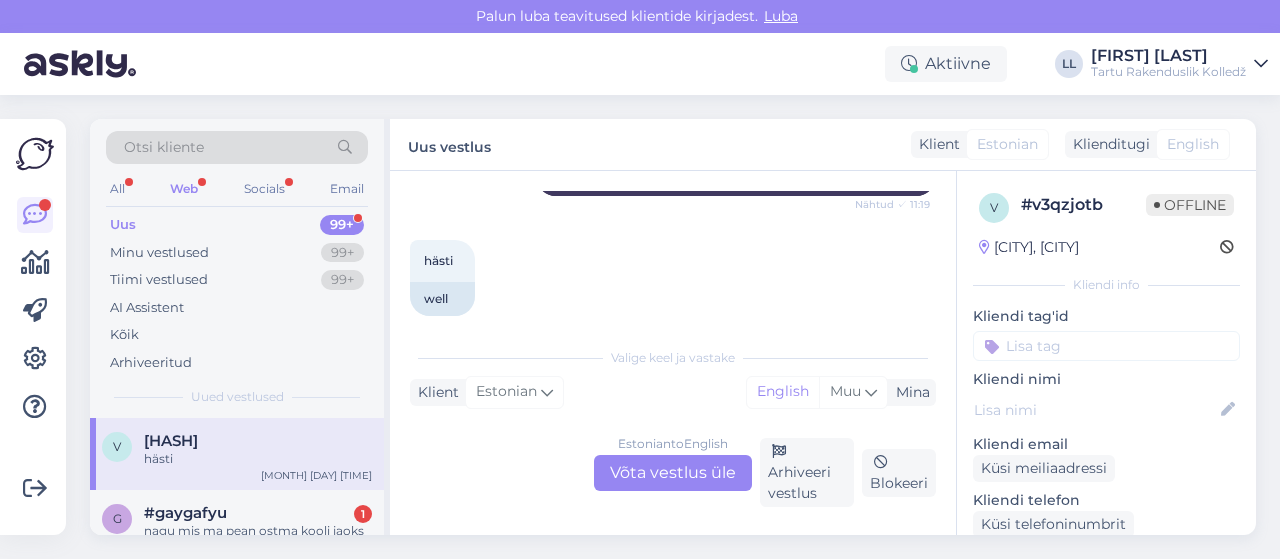 click on "Vestlus algas [MONTH] [DAY] [TIME] Tere, kust ma leian selle koha, et voco gmaili parooli muuta [TIME] Hello, where can I find the place to change the voco gmail password? AI Assistent Hello, I am routing this question to the colleague who is responsible for this topic. The reply might take a bit. But it’ll be saved here for you to read later. Nähtud ✓ [TIME] Tere, ma suunan selle küsimuse kolleegile, kes selle teema eest vastutab. Vastuse saamine võib veidi aega võtta. Aga see salvestatakse siia, et saaksite seda hiljem lugeda. hästi [TIME] well Valige keel ja vastake Klient Estonian Mina English Muu Estonian to English Võta vestlus üle Arhiveeri vestlus Blokeeri" at bounding box center (673, 353) 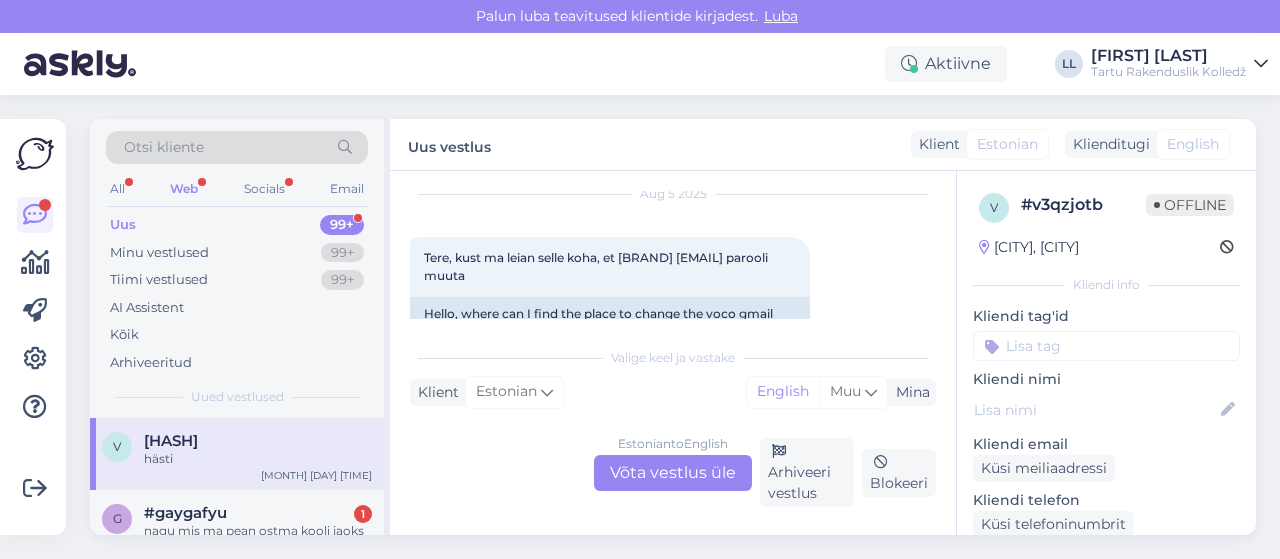 scroll, scrollTop: 58, scrollLeft: 0, axis: vertical 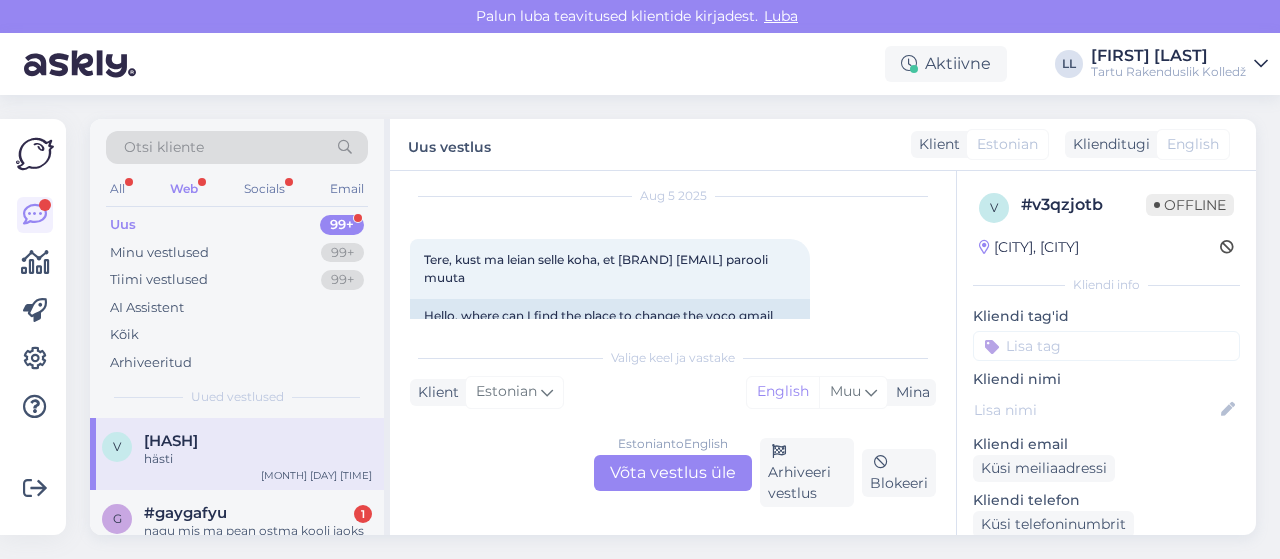 click on "[LANGUAGE] to [LANGUAGE] Take over the conversation" at bounding box center [673, 473] 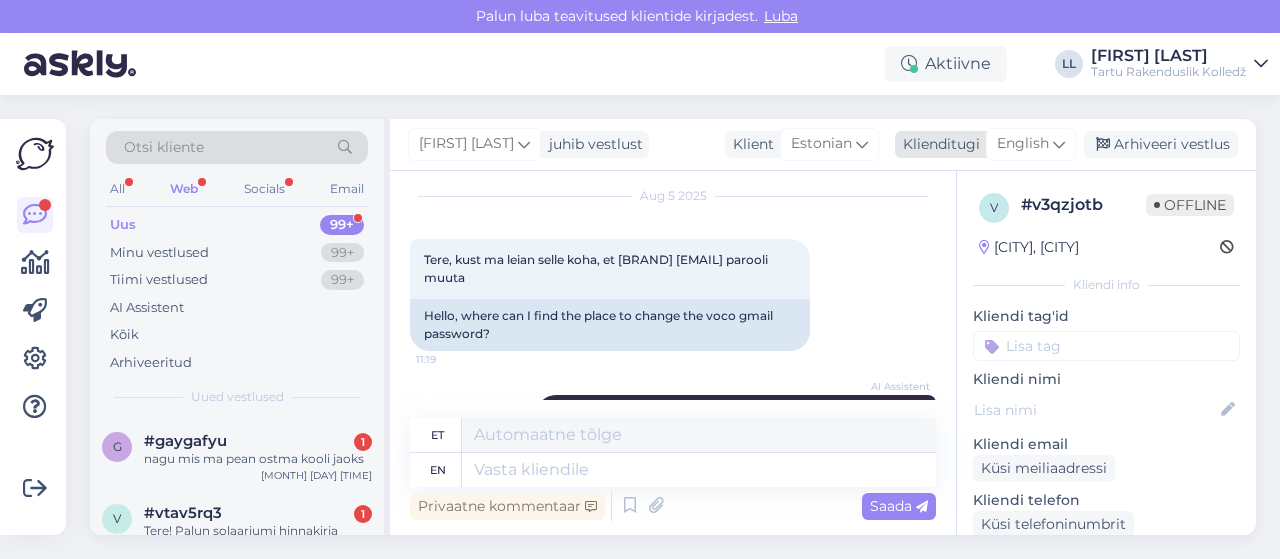 click on "English" at bounding box center (1023, 144) 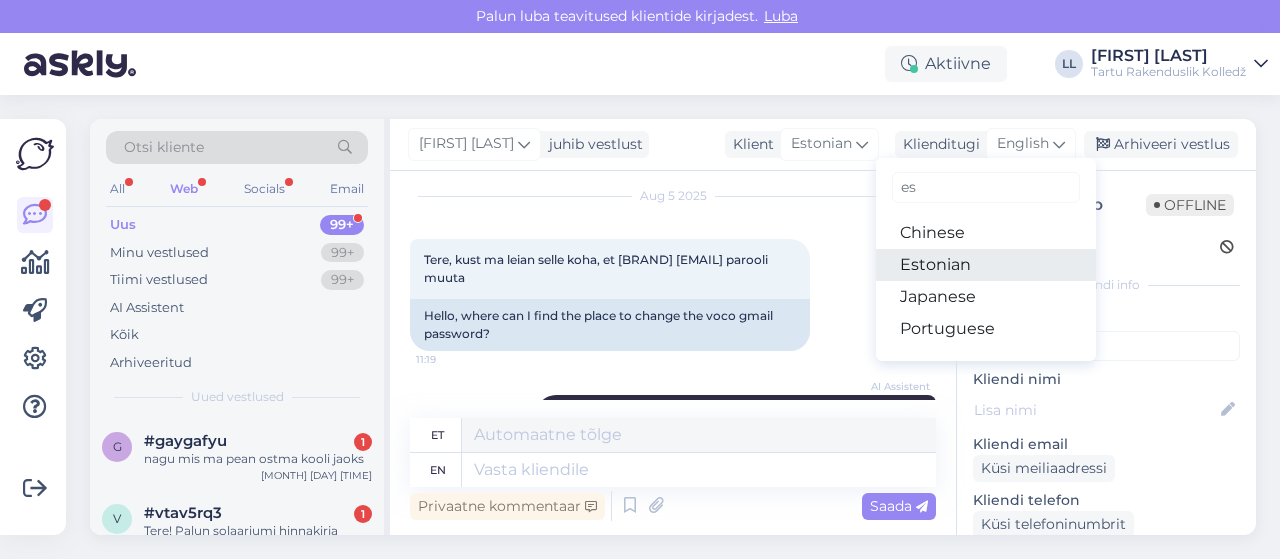 click on "Estonian" at bounding box center [986, 265] 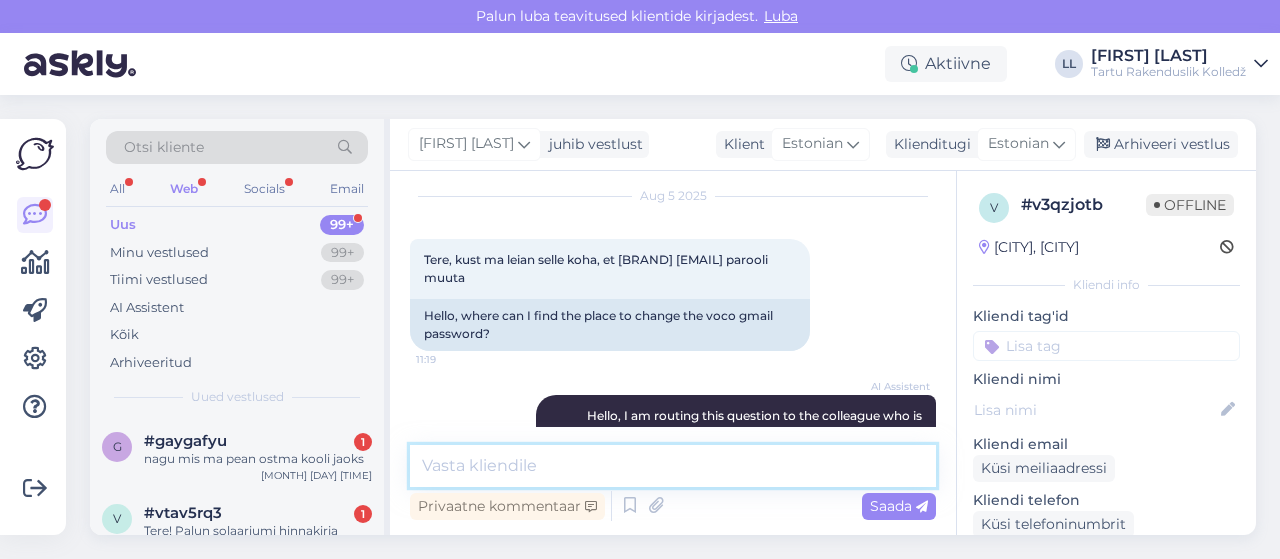 click at bounding box center (673, 466) 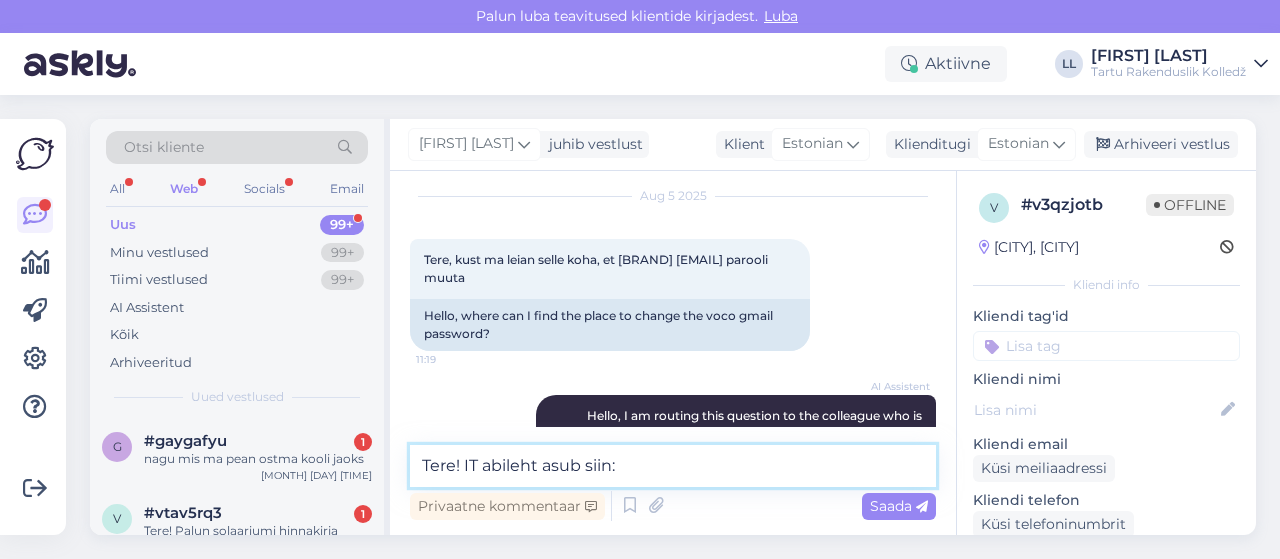 paste on "[URL]" 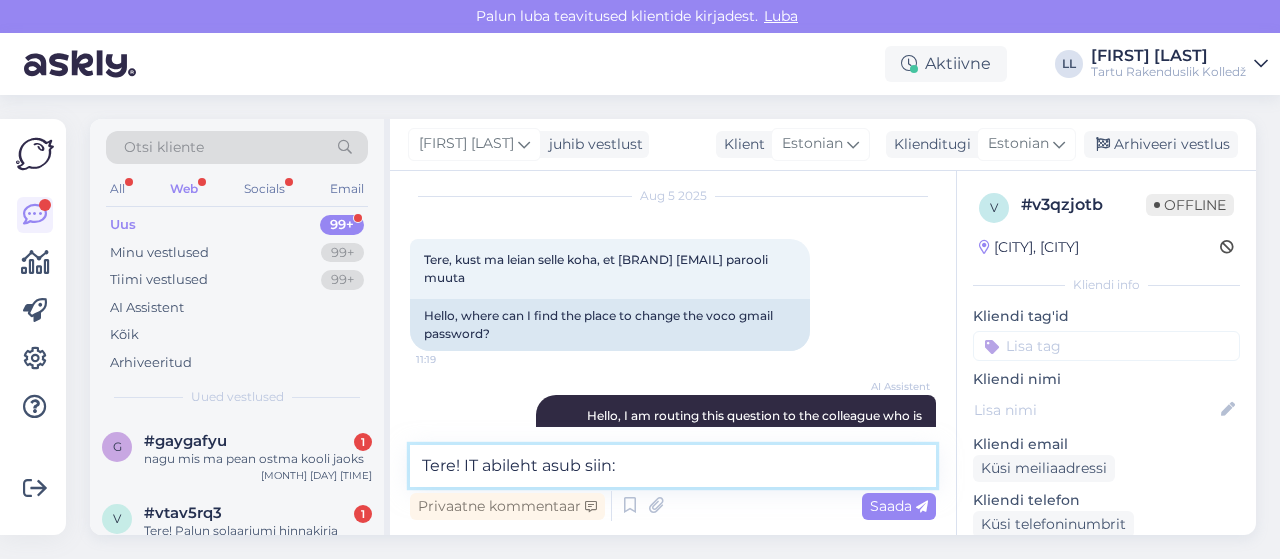 type on "Tere! IT abileht asub siin: https://sites.google.com/khk.ee/it-talitluse-wiki/" 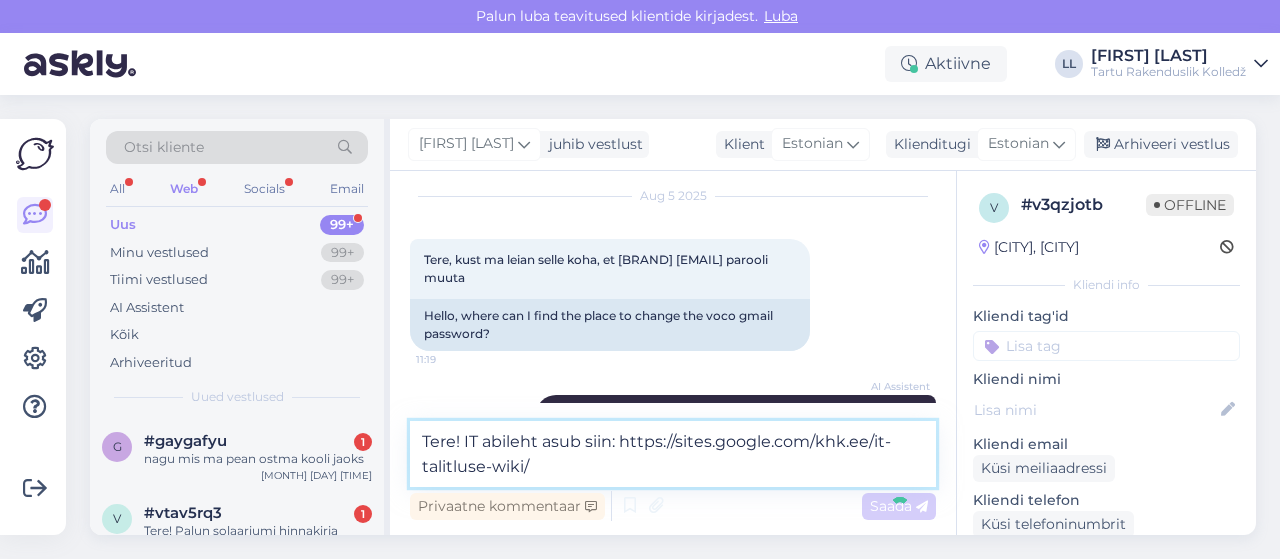 type 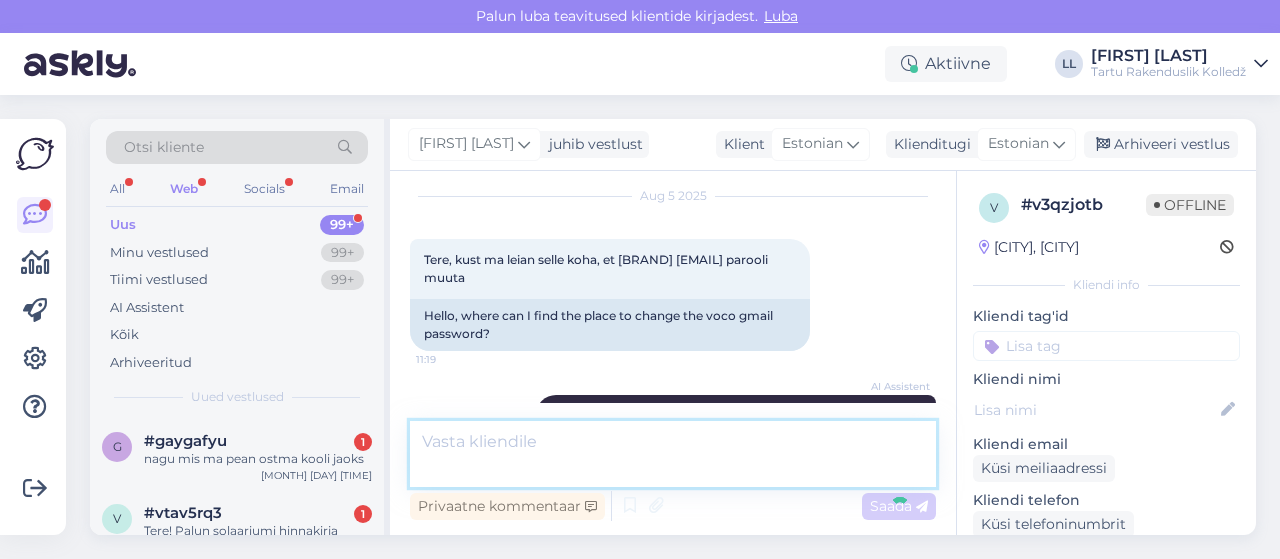 scroll, scrollTop: 443, scrollLeft: 0, axis: vertical 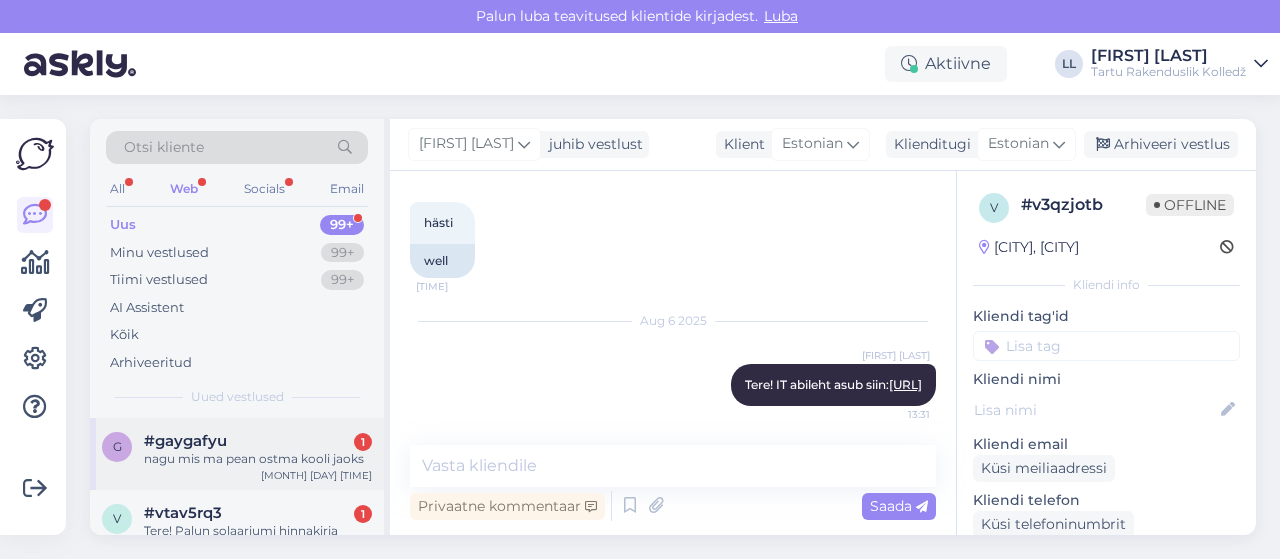 click on "#gaygafyu" at bounding box center (185, 441) 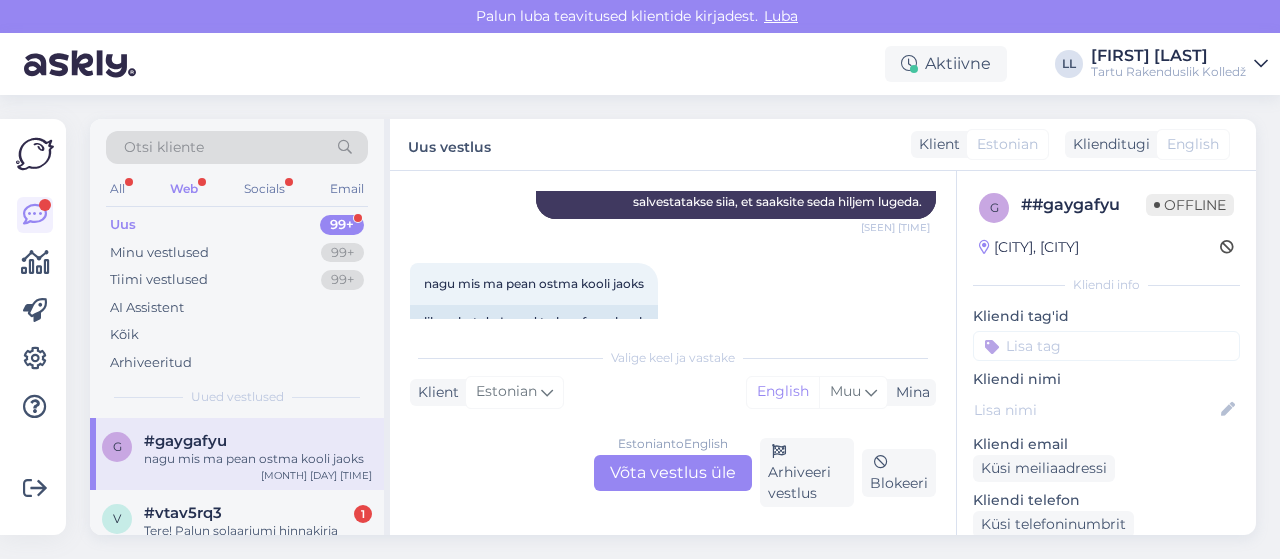 scroll, scrollTop: 665, scrollLeft: 0, axis: vertical 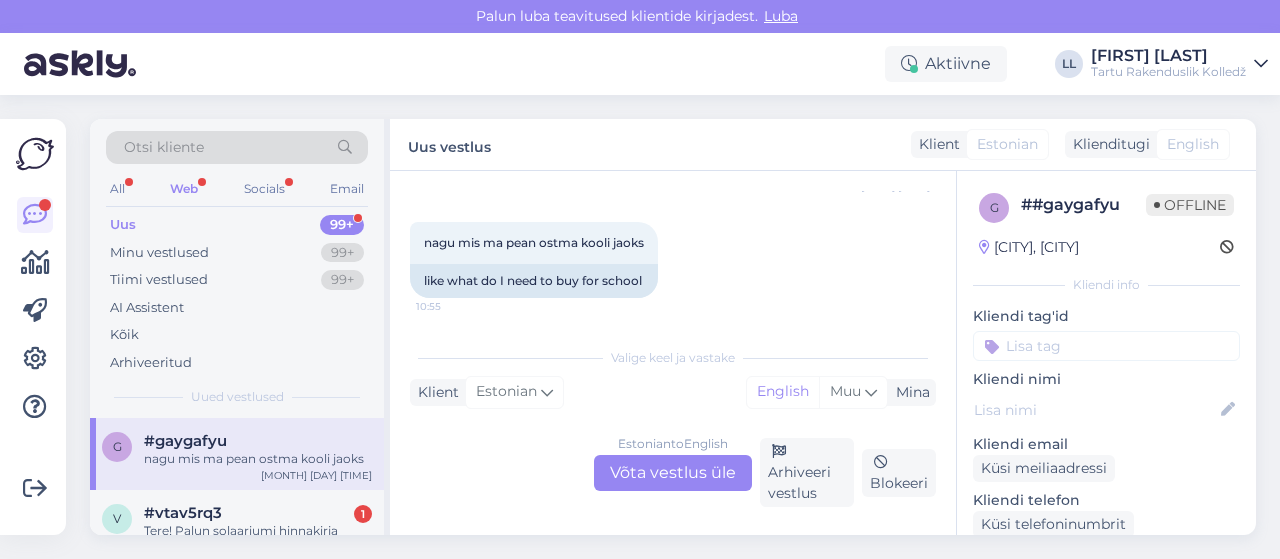 click on "[LANGUAGE] to [LANGUAGE] Take over the conversation" at bounding box center (673, 473) 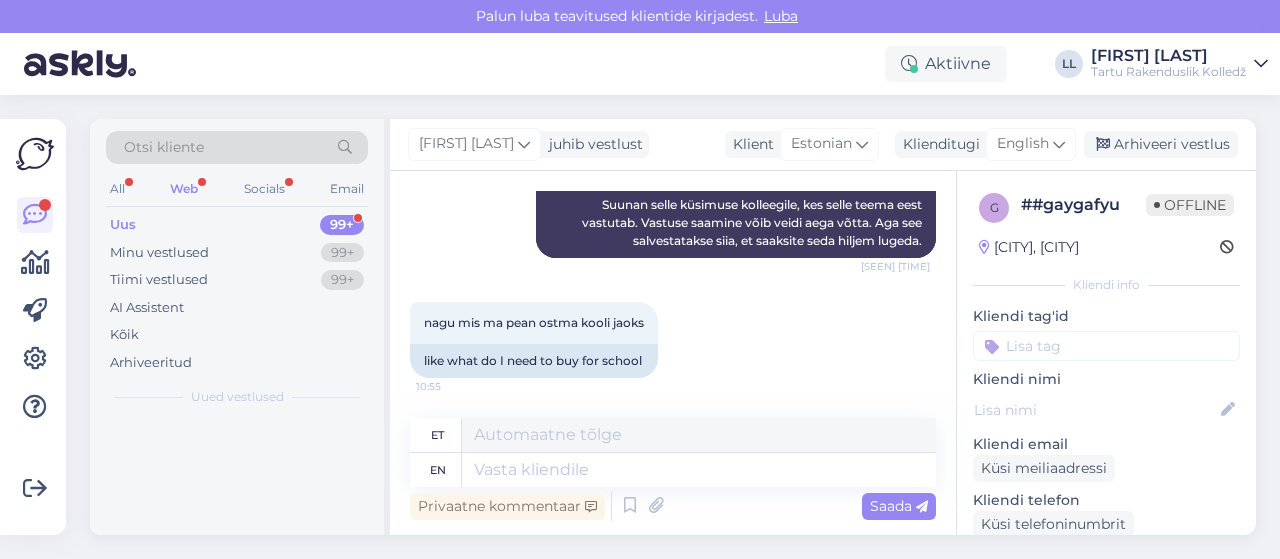 scroll, scrollTop: 584, scrollLeft: 0, axis: vertical 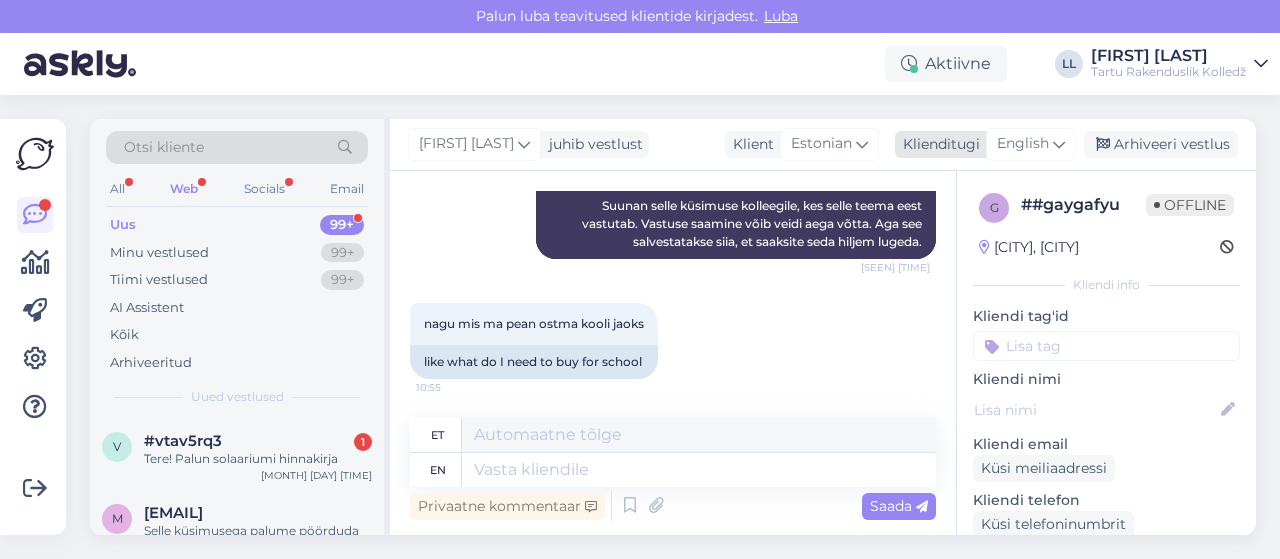 click at bounding box center (1059, 144) 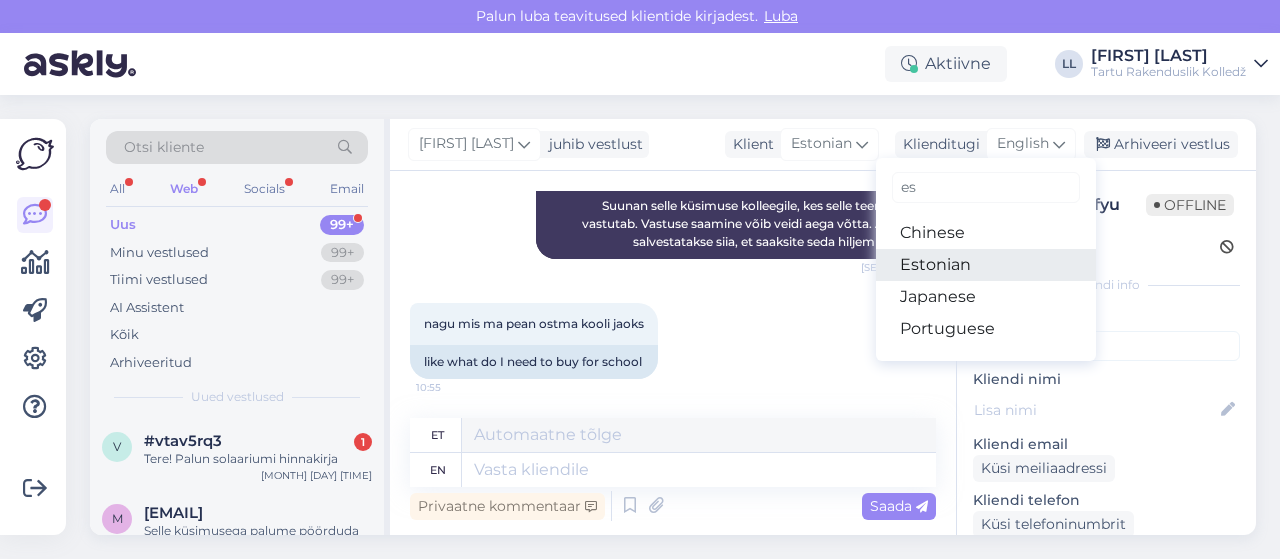 click on "Estonian" at bounding box center [986, 265] 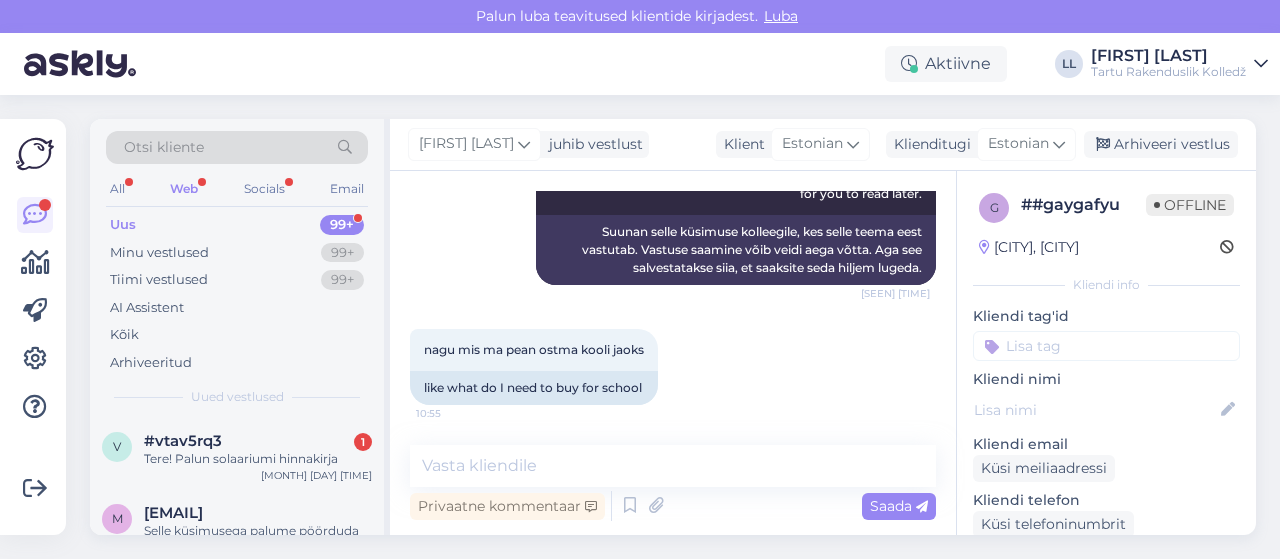 scroll, scrollTop: 557, scrollLeft: 0, axis: vertical 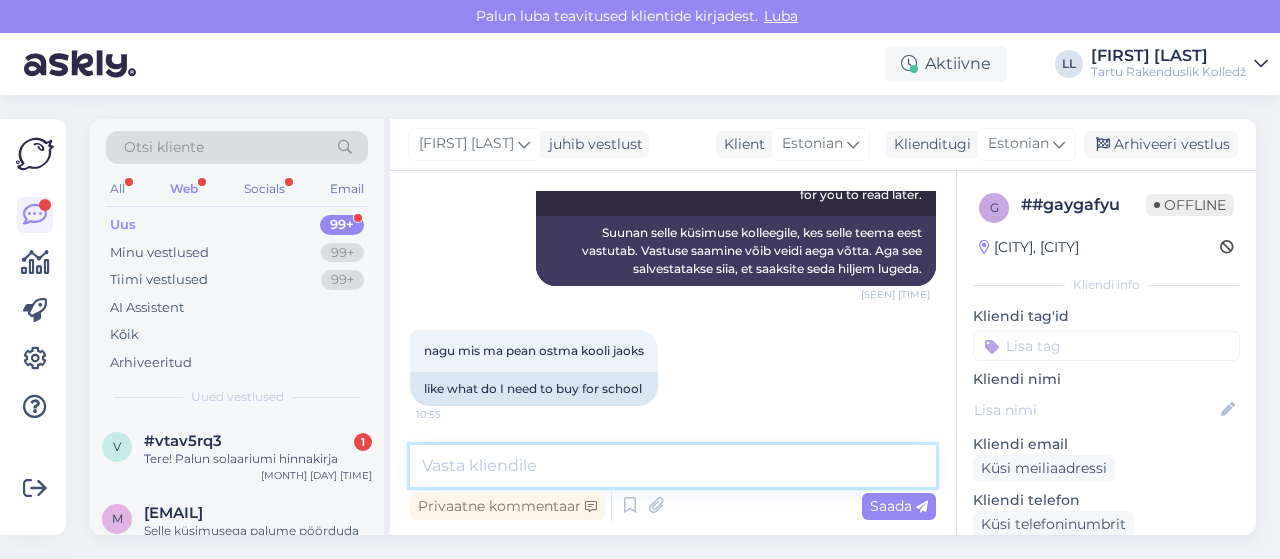 click at bounding box center (673, 466) 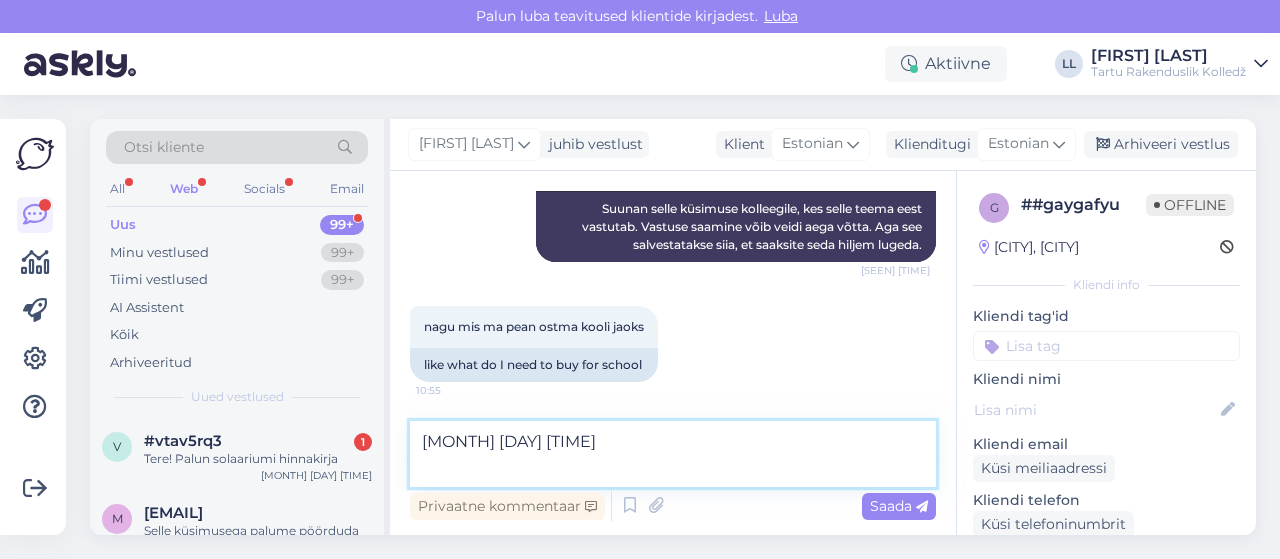 scroll, scrollTop: 606, scrollLeft: 0, axis: vertical 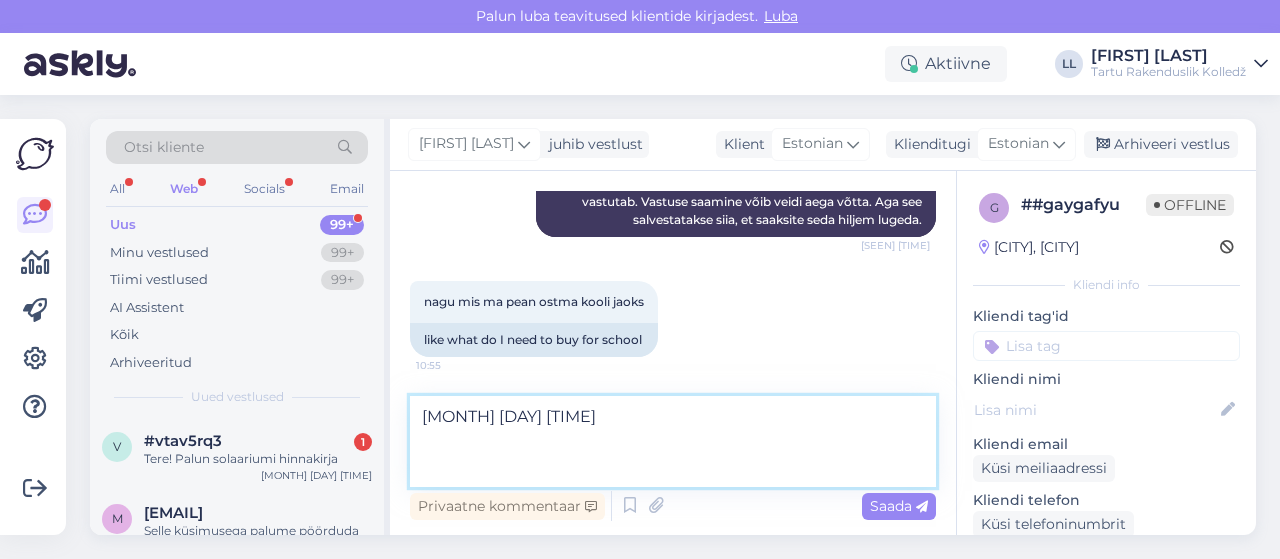 type on "Tere! Õppeaasta avaaktuse info lisandub kodulehe avalehele peatselt. Täpsemalt, mida osta on vaja saab teada õppeaasta alguses mentortunnist :) Ilusat päeva!" 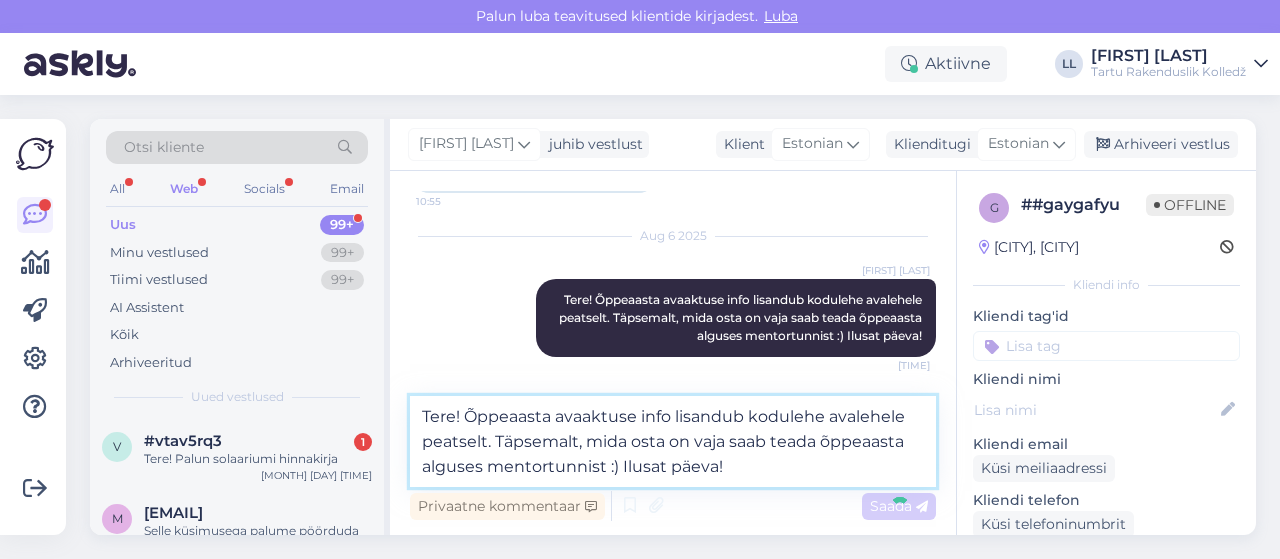type 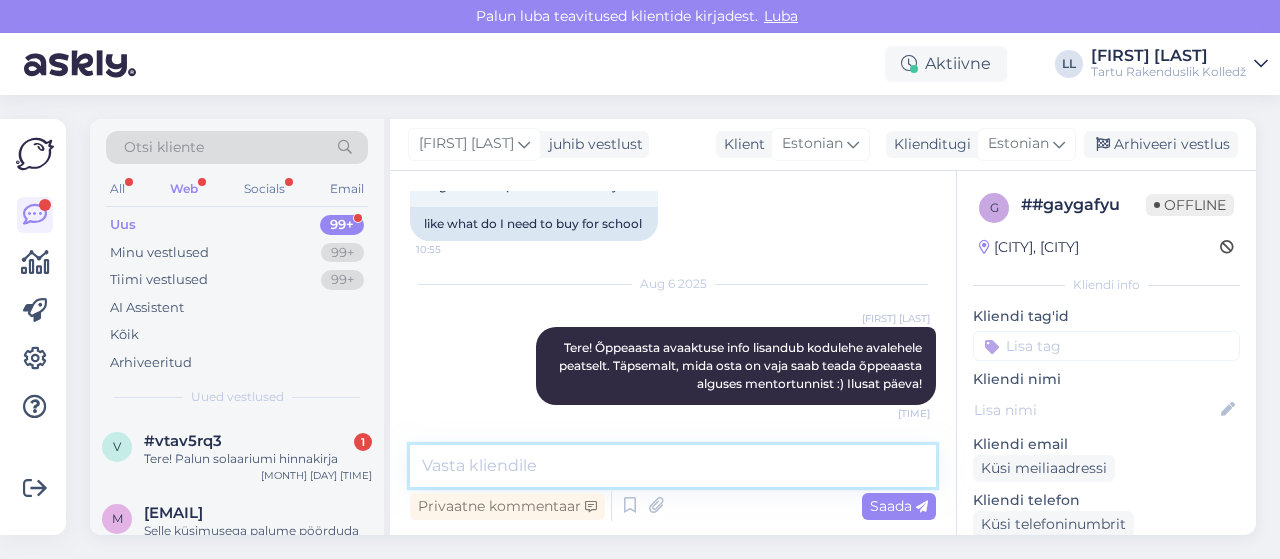 scroll, scrollTop: 721, scrollLeft: 0, axis: vertical 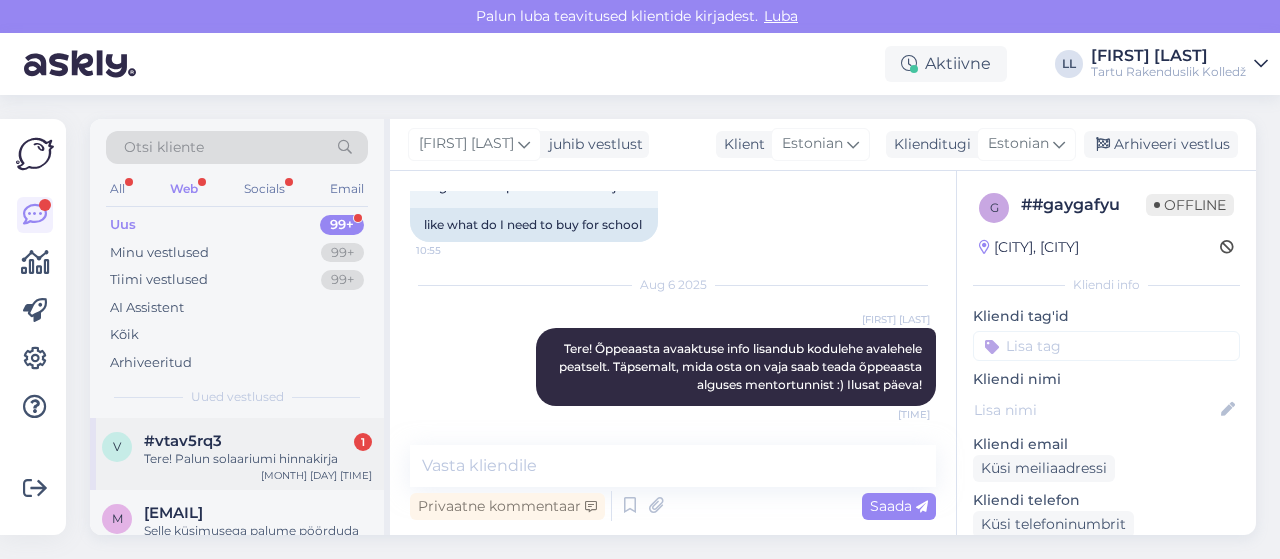 click on "#vtav5rq3 1" at bounding box center (258, 441) 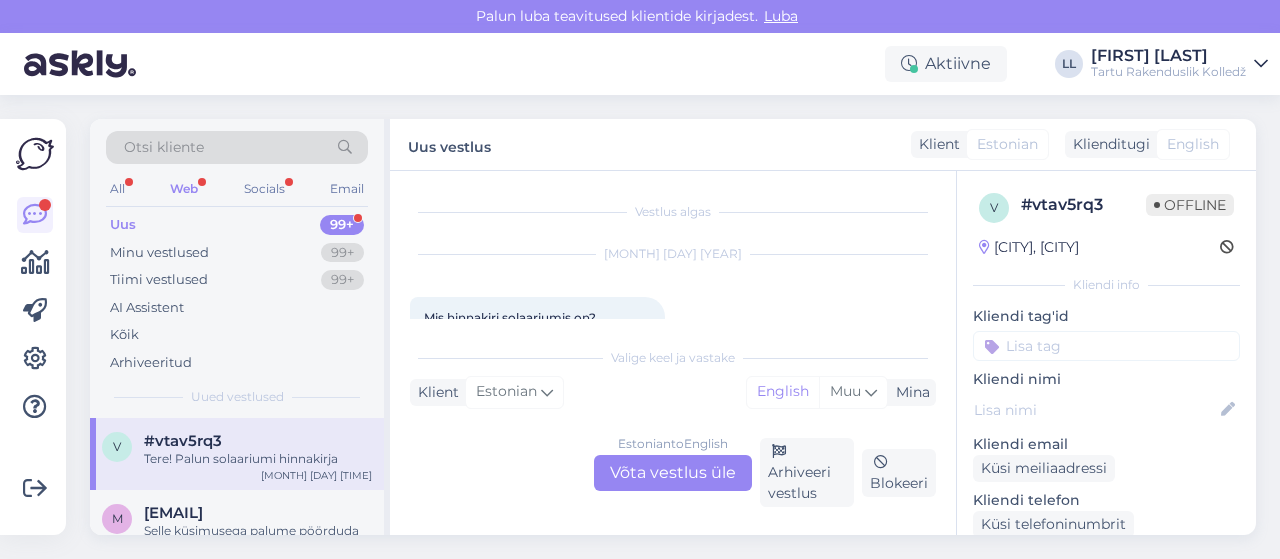 scroll, scrollTop: 396, scrollLeft: 0, axis: vertical 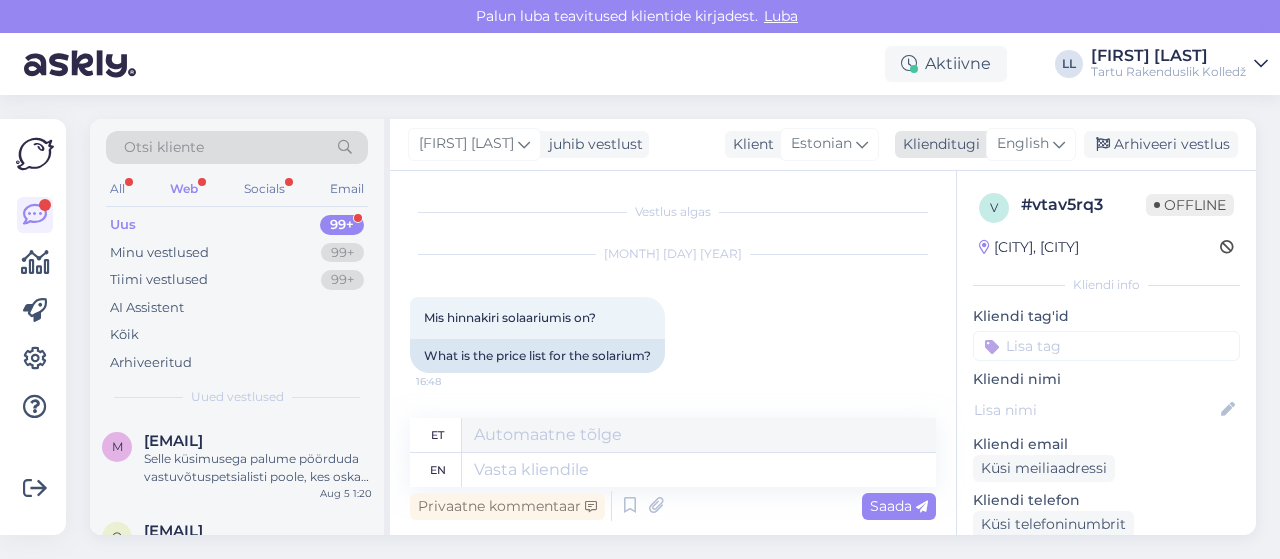 click on "English" at bounding box center (1023, 144) 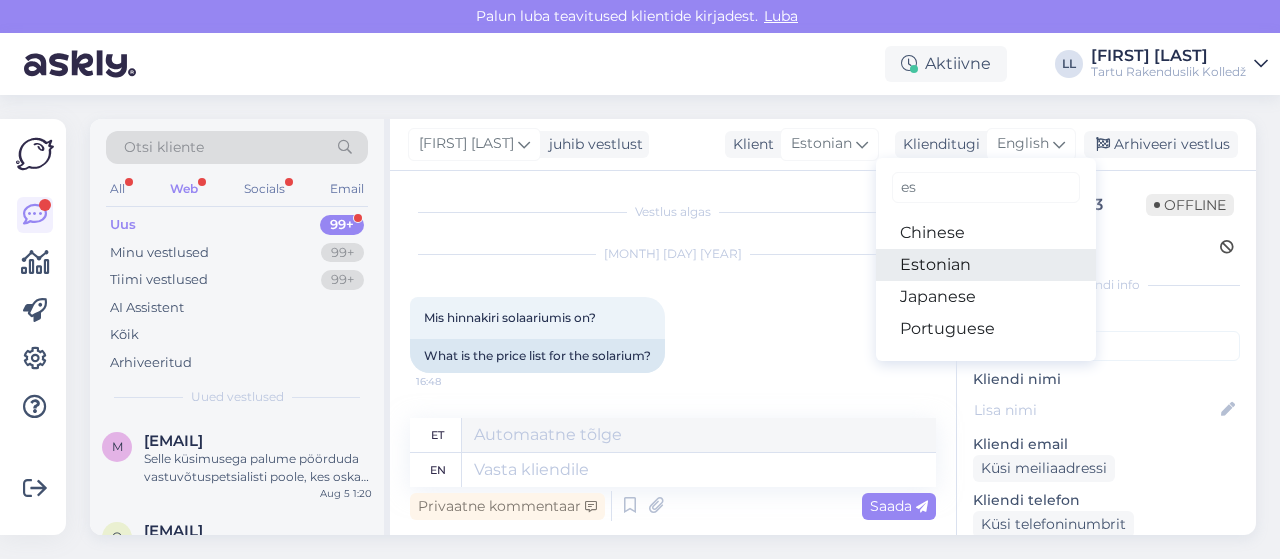 click on "Estonian" at bounding box center [986, 265] 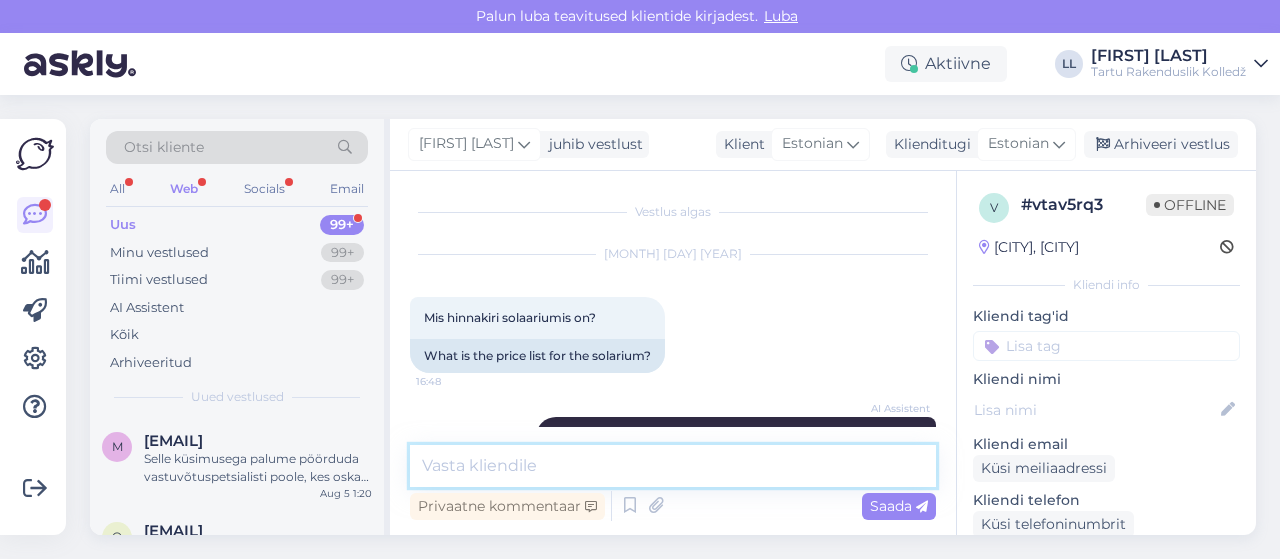 click at bounding box center [673, 466] 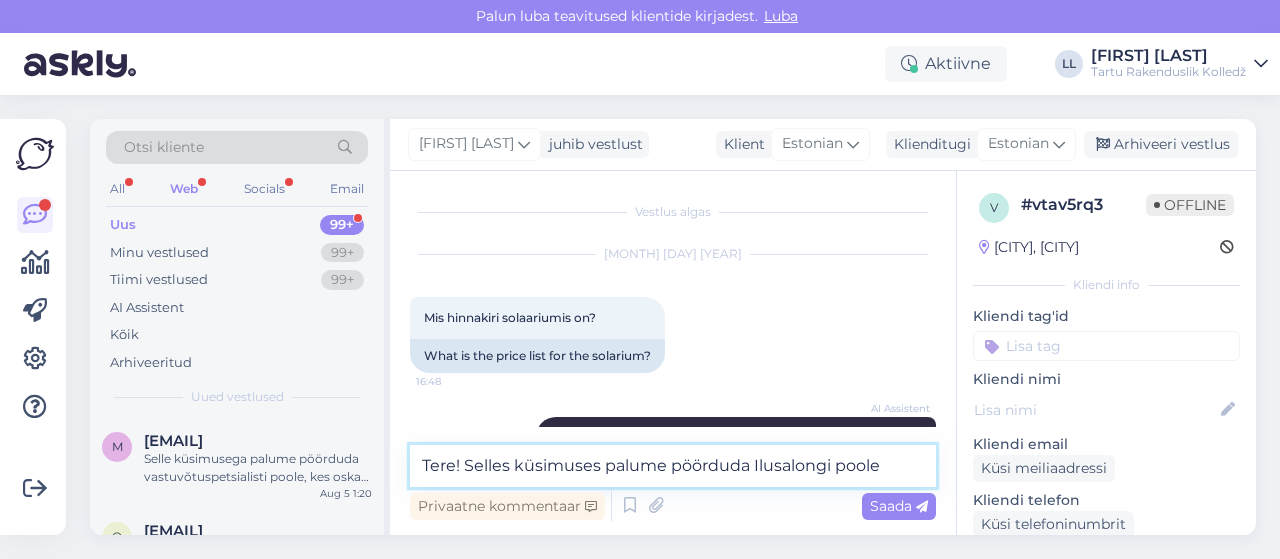 paste on "tel. [PHONE]" 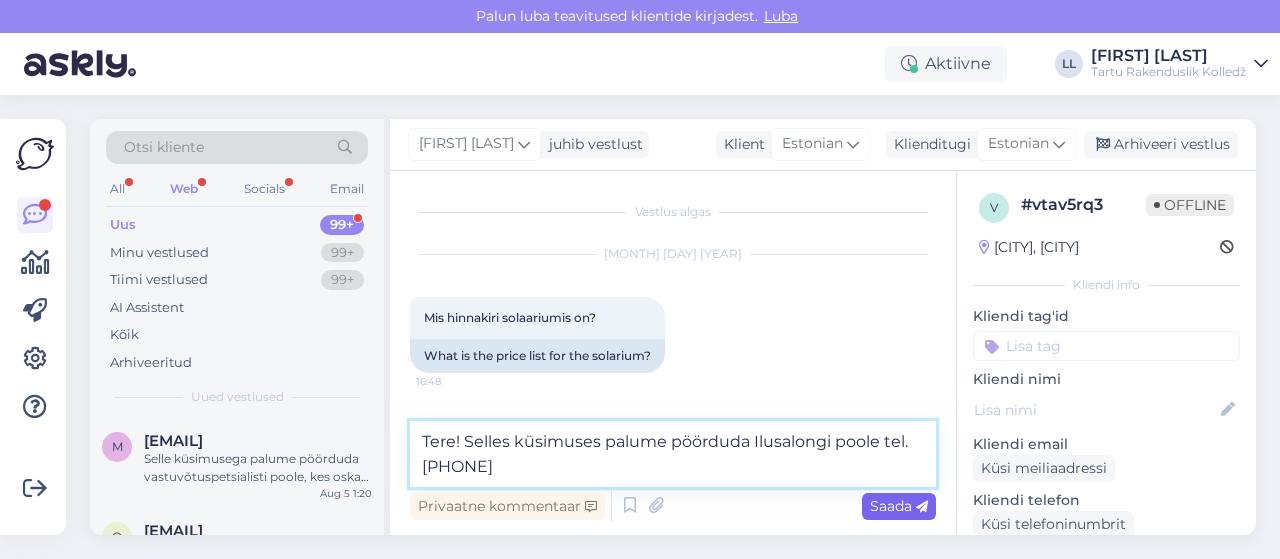 type on "Tere! Selles küsimuses palume pöörduda Ilusalongi poole tel. [PHONE]" 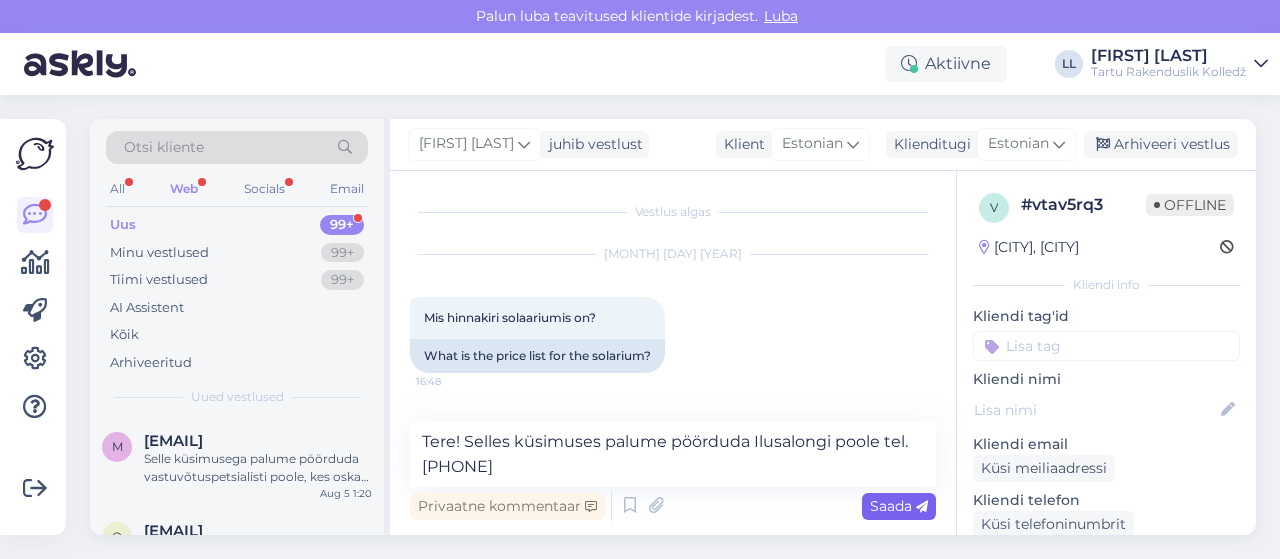 click on "Saada" at bounding box center [899, 506] 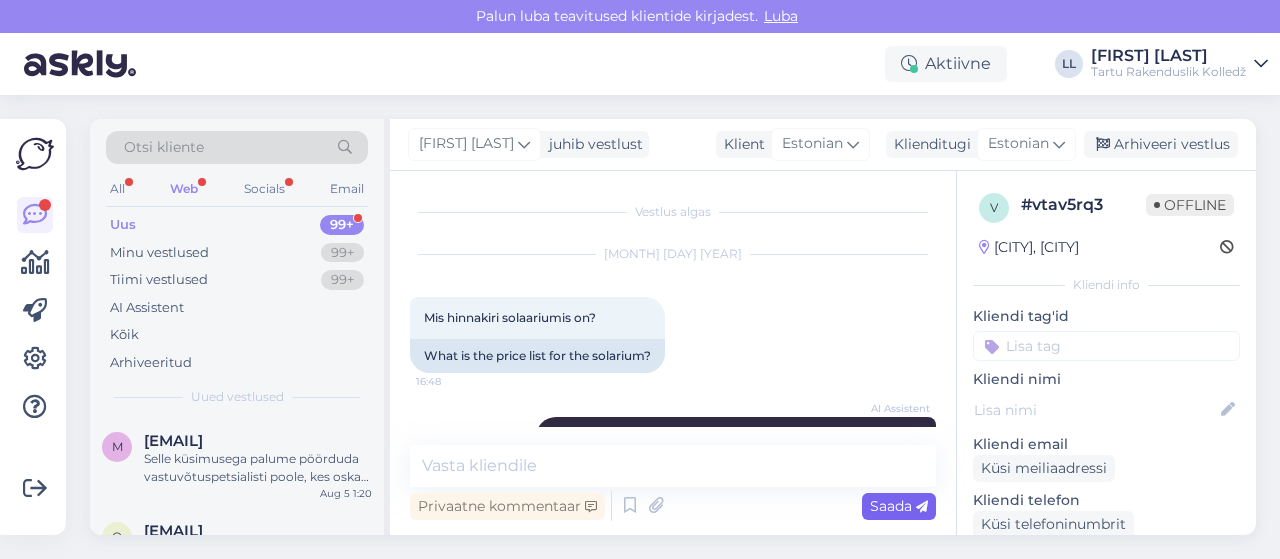 scroll, scrollTop: 467, scrollLeft: 0, axis: vertical 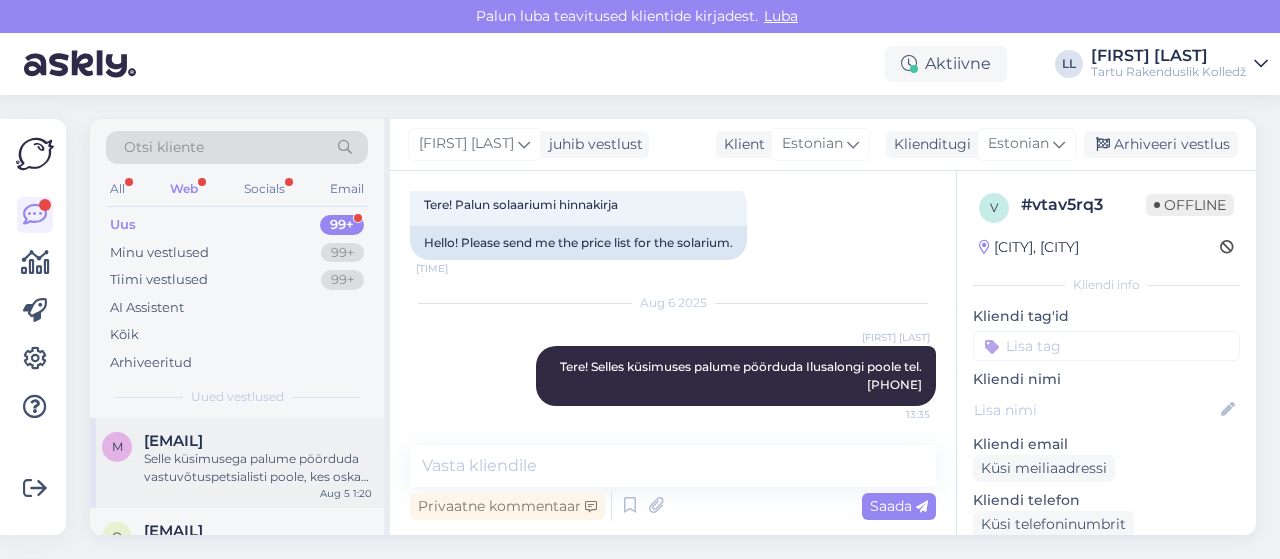click on "Selle küsimusega palume pöörduda vastuvõtuspetsialisti poole, kes oskab teile täpsemat infot anda. Edastan teie küsimuse edasi." at bounding box center (258, 468) 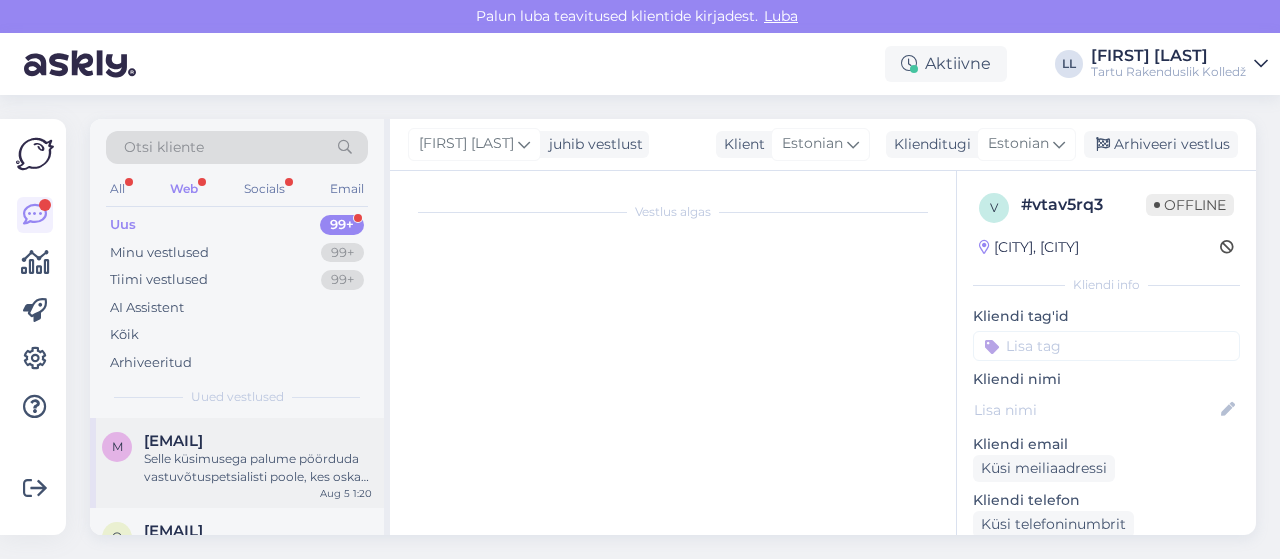 scroll, scrollTop: 511, scrollLeft: 0, axis: vertical 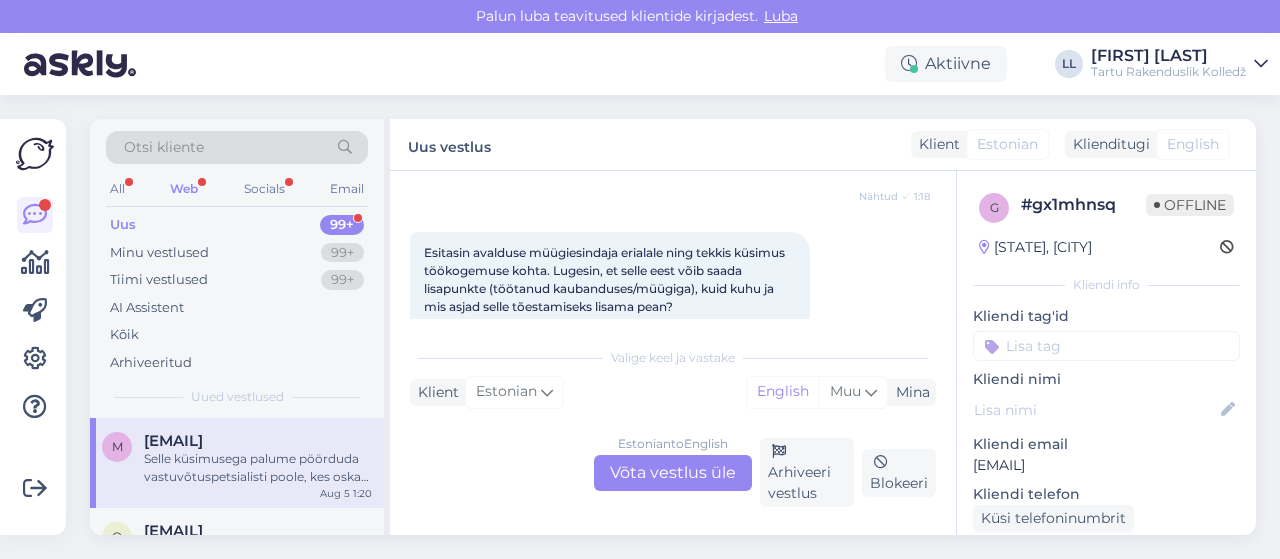 click on "[LANGUAGE] to [LANGUAGE] Take over the conversation" at bounding box center [673, 473] 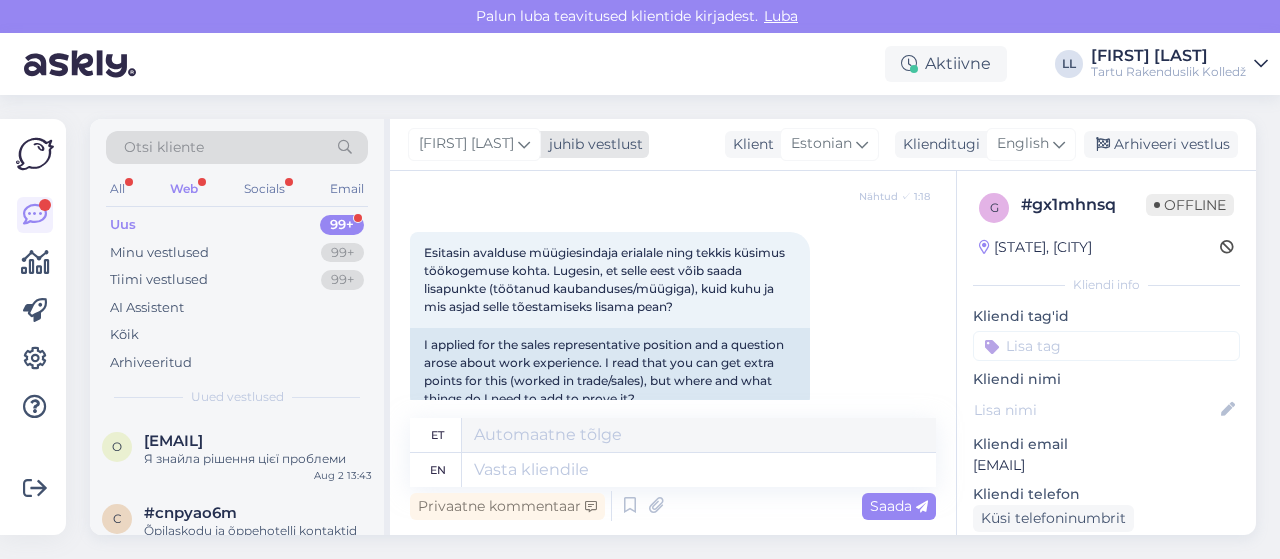 click on "[FIRST] [LAST]" at bounding box center (474, 144) 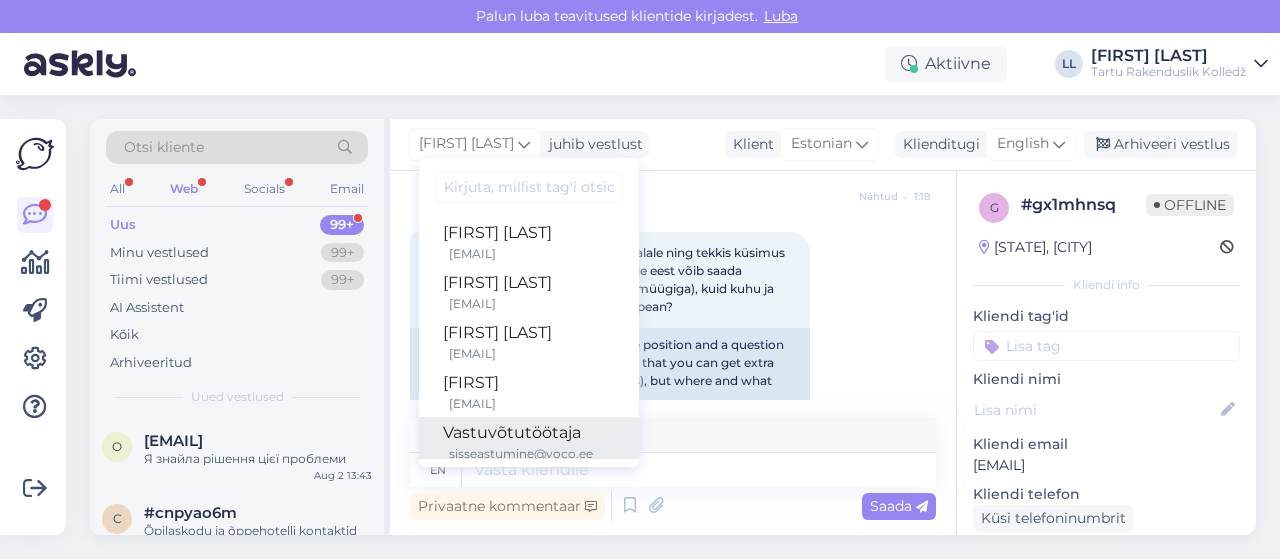 click on "Vastuvõtutöötaja" at bounding box center [529, 433] 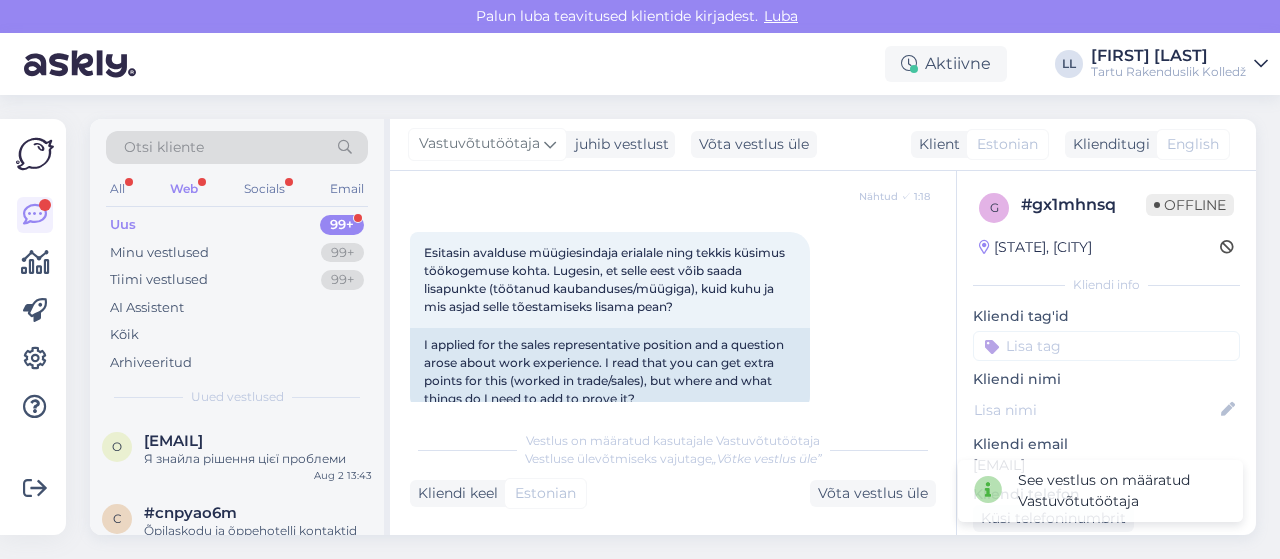 click on "Web" at bounding box center [184, 189] 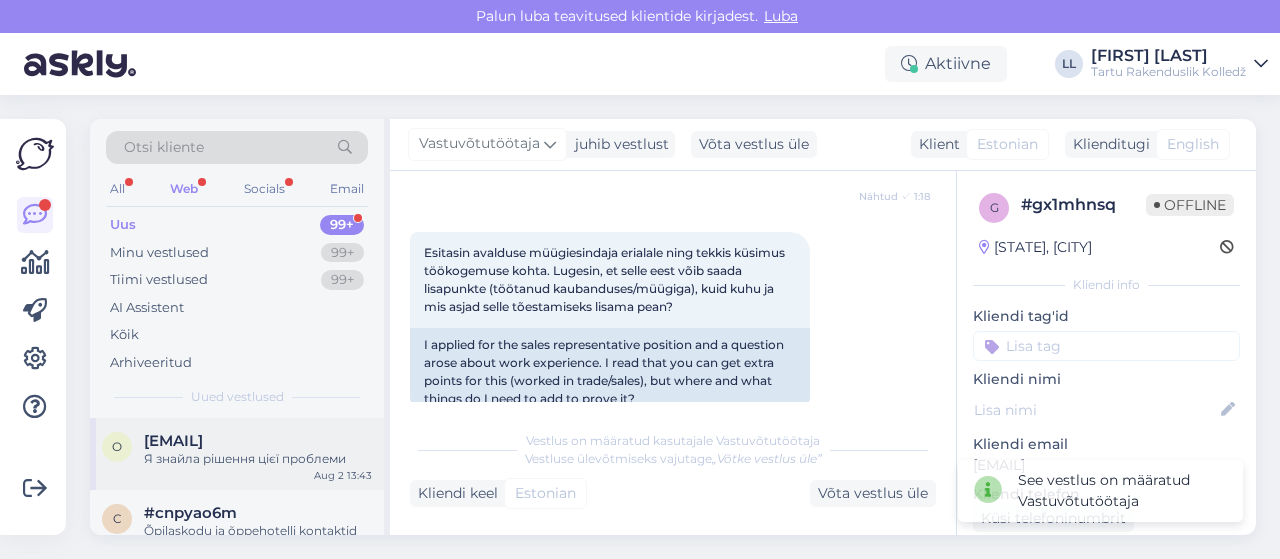 click on "Я знайла рішення цієї проблеми" at bounding box center [258, 459] 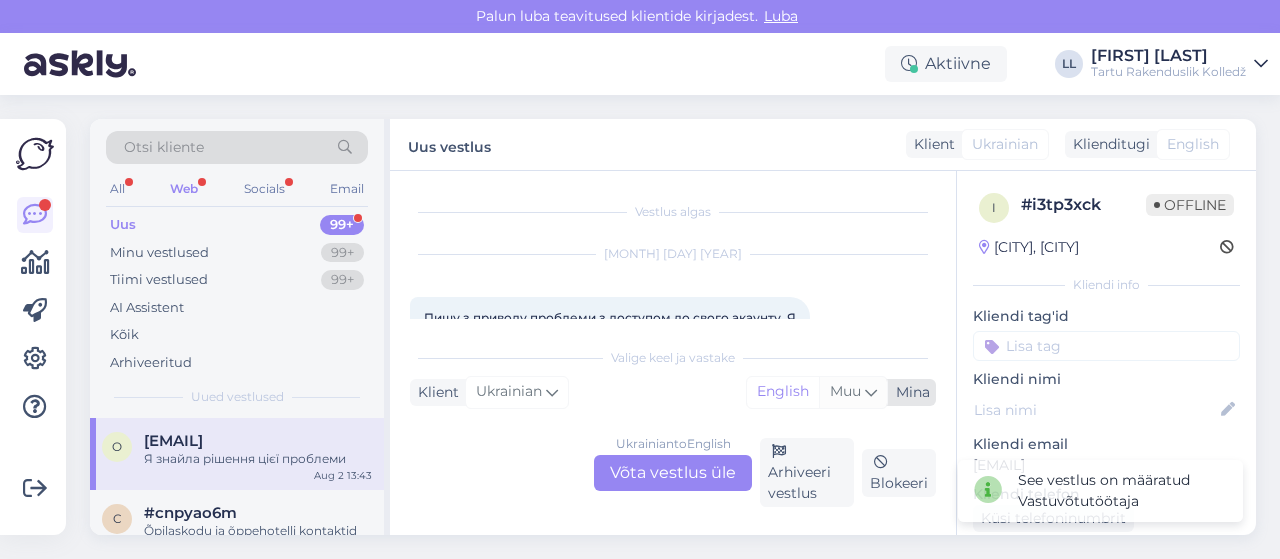 scroll, scrollTop: 695, scrollLeft: 0, axis: vertical 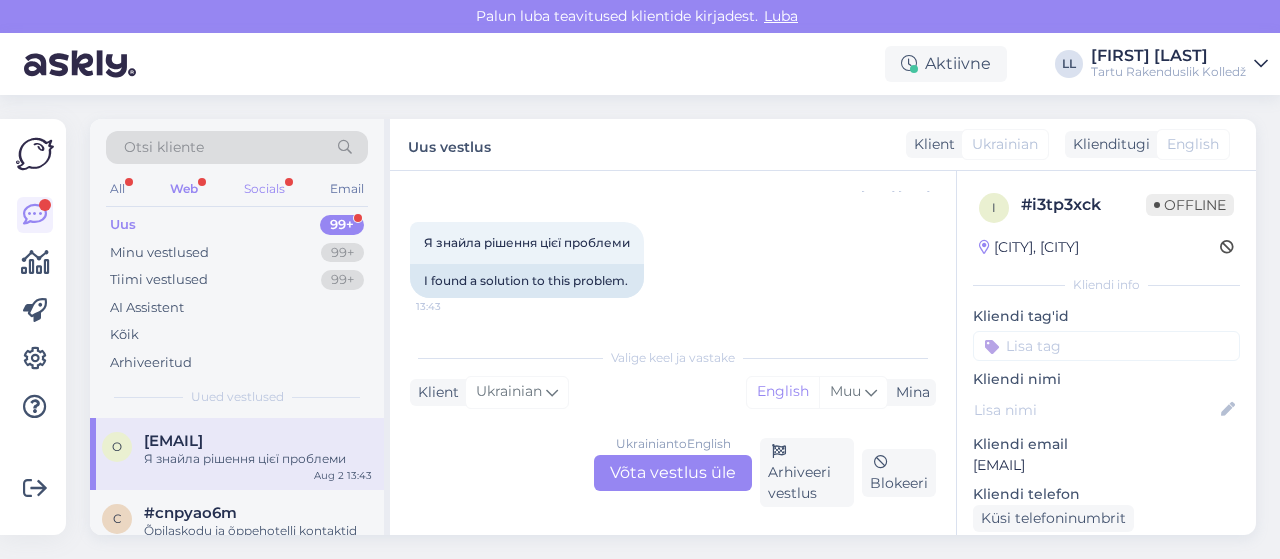 click on "Socials" at bounding box center [264, 189] 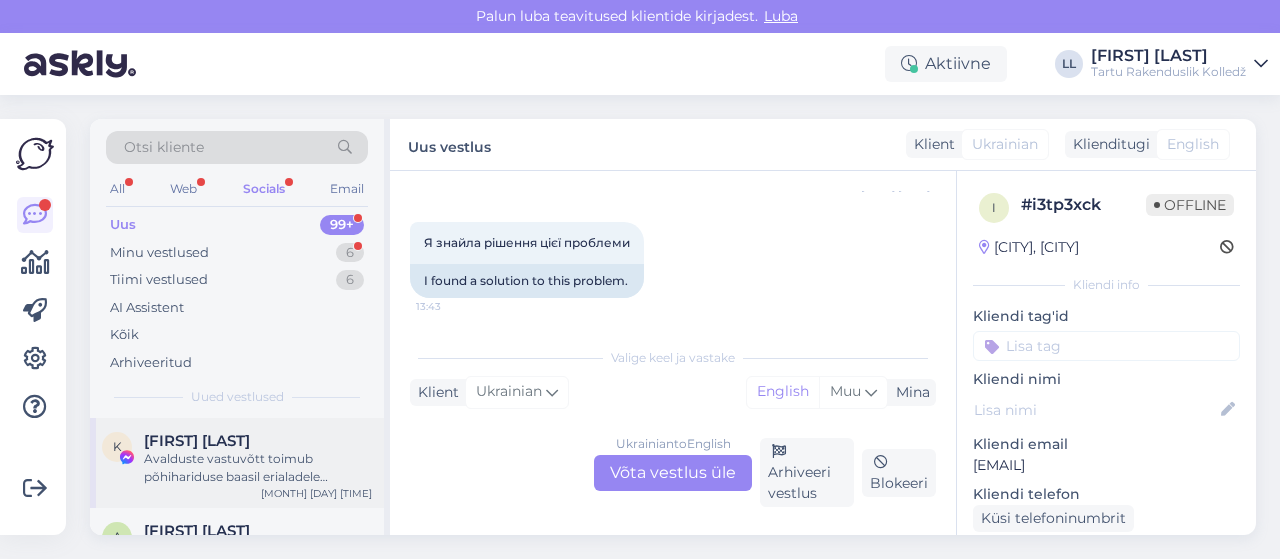 click on "[FIRST] [LAST]" at bounding box center (258, 441) 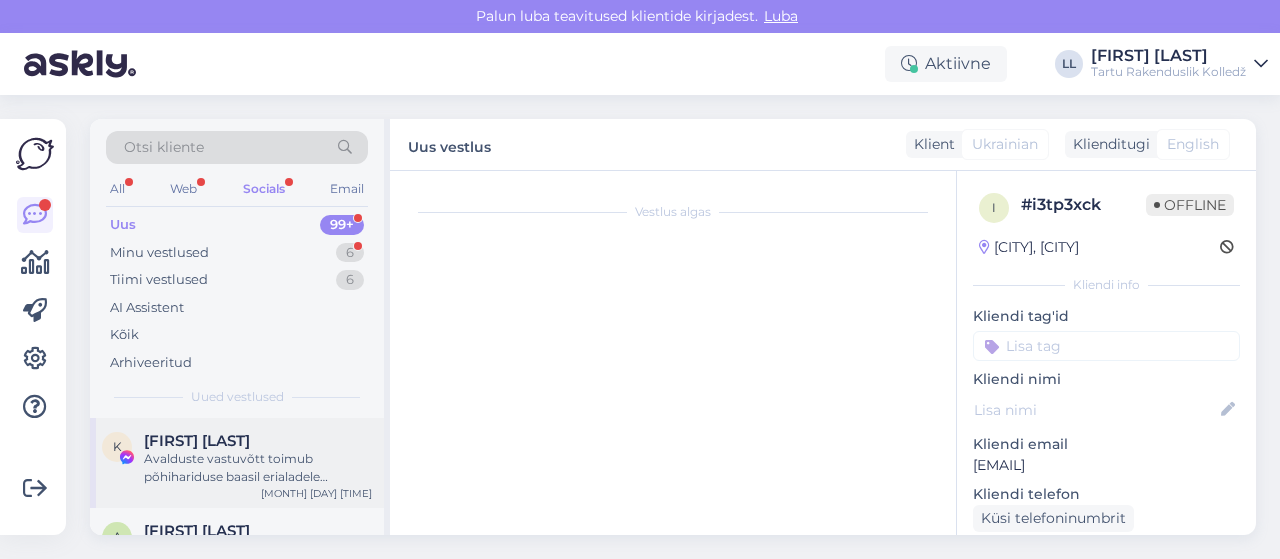 scroll, scrollTop: 290, scrollLeft: 0, axis: vertical 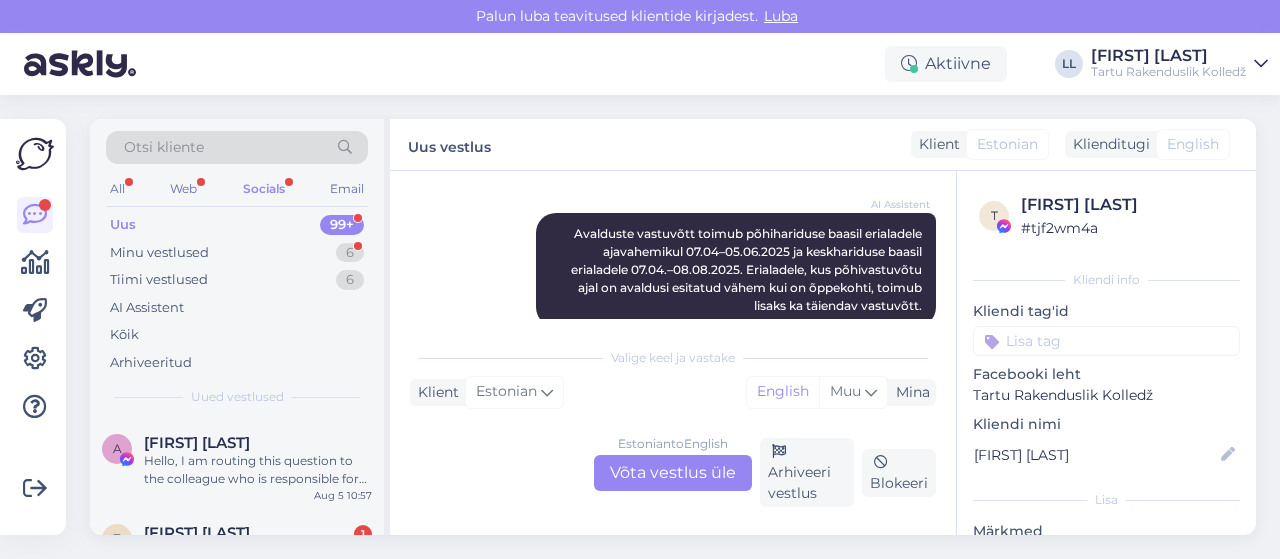 click on "[FIRST] [LAST]" at bounding box center [258, 443] 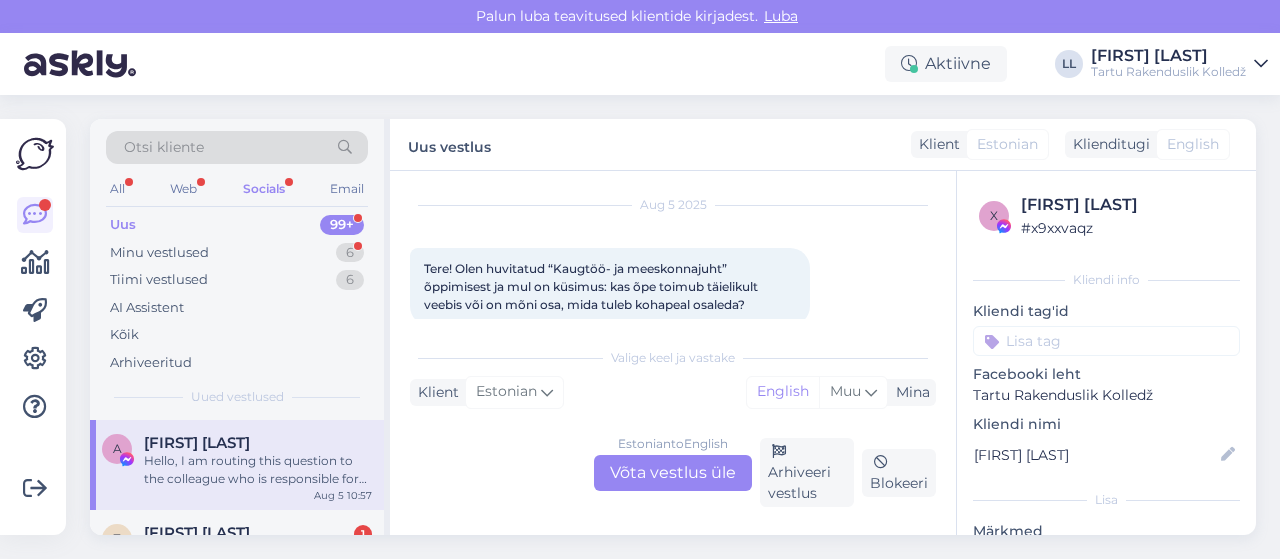 scroll, scrollTop: 46, scrollLeft: 0, axis: vertical 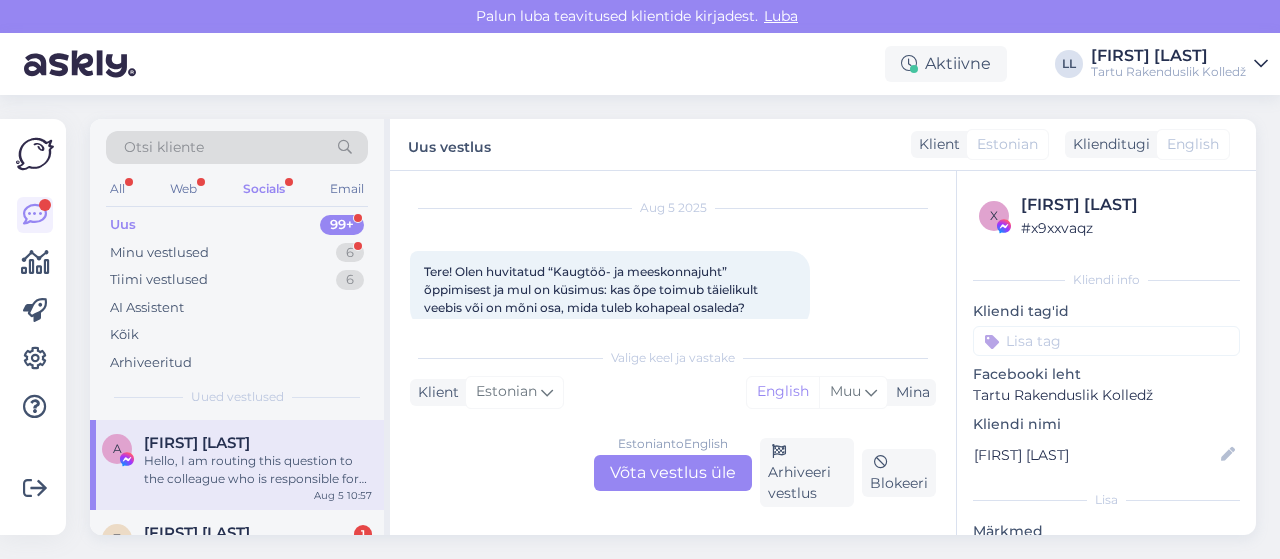 click on "[LANGUAGE] to [LANGUAGE] Take over the conversation" at bounding box center (673, 473) 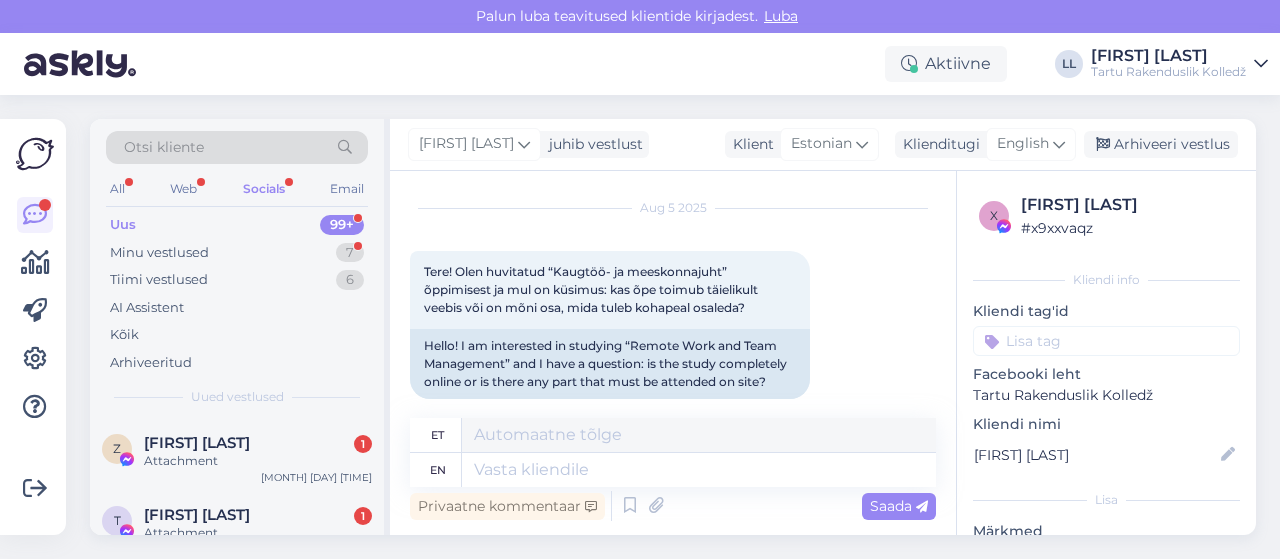 scroll, scrollTop: 0, scrollLeft: 0, axis: both 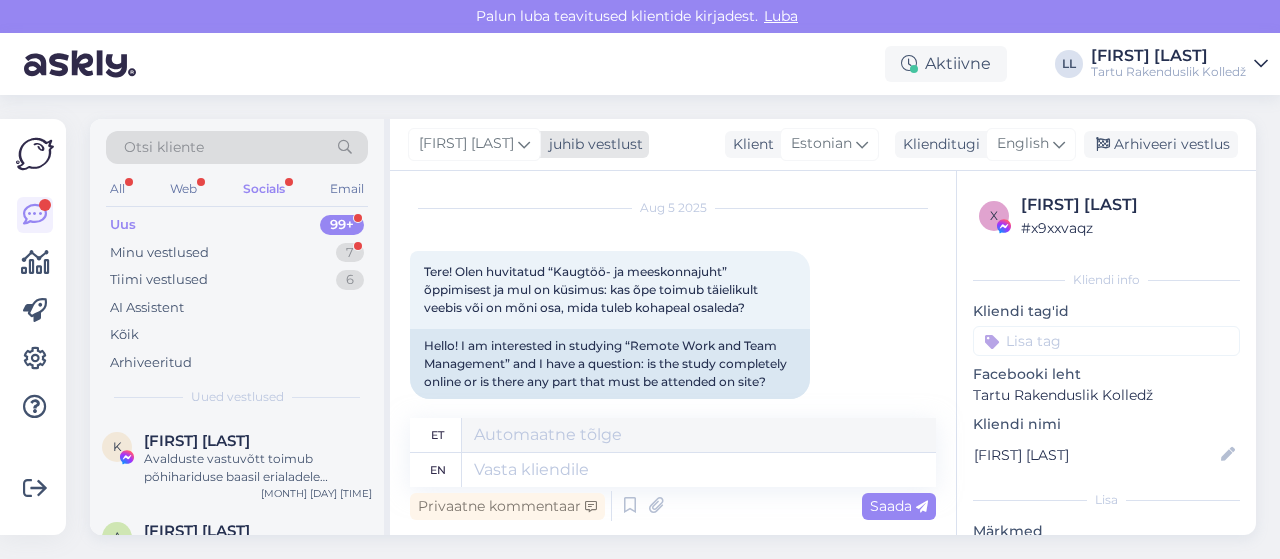 click at bounding box center [524, 144] 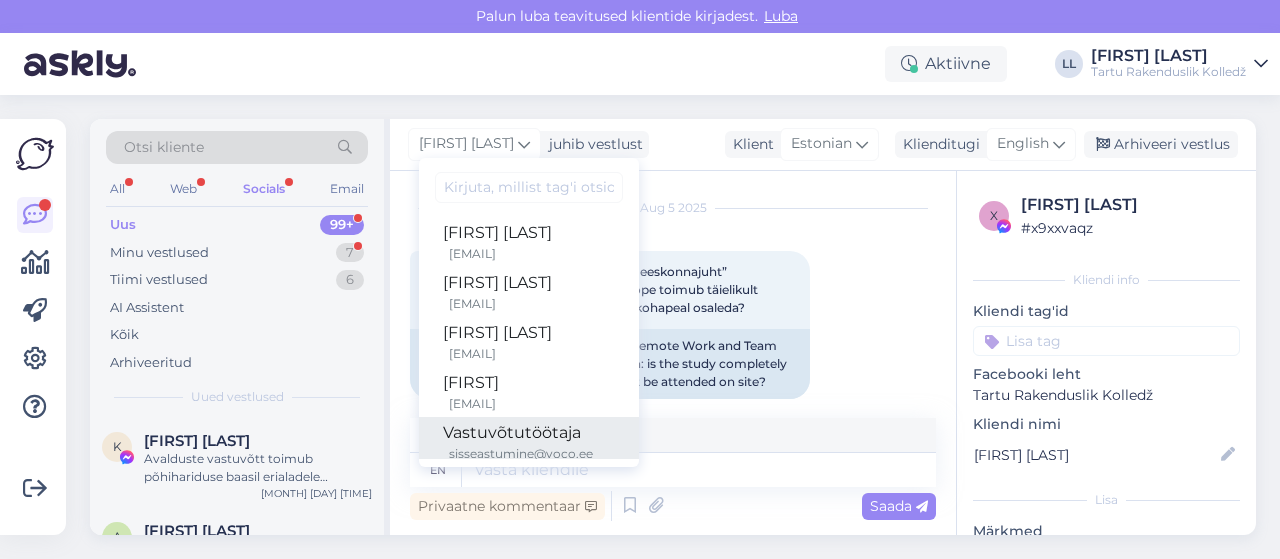 click on "Vastuvõtutöötaja" at bounding box center [529, 433] 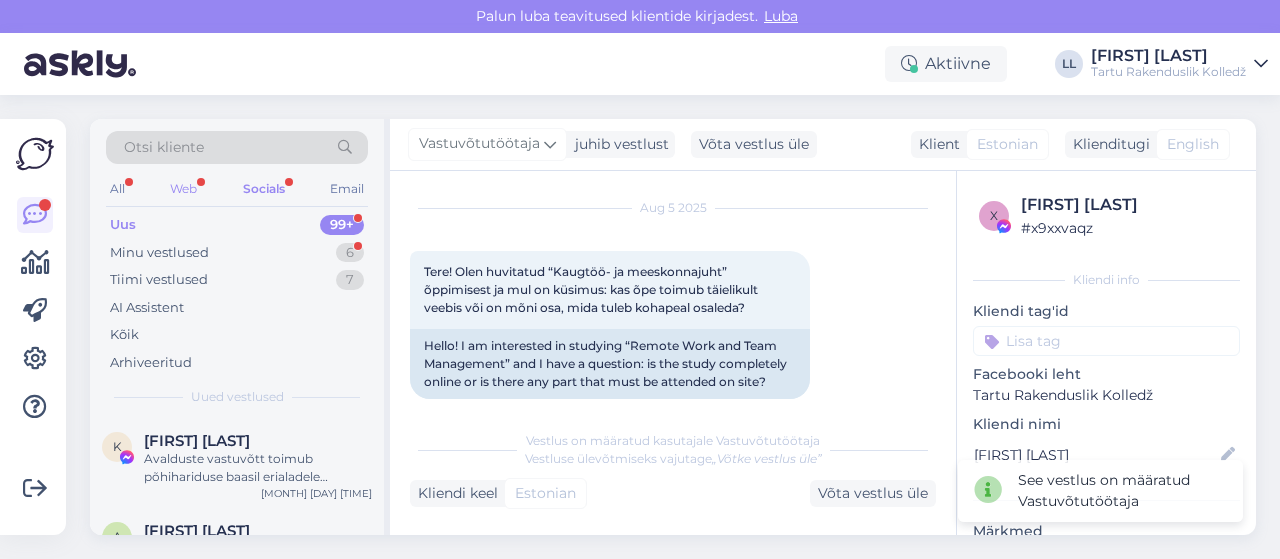 click on "Web" at bounding box center [183, 189] 